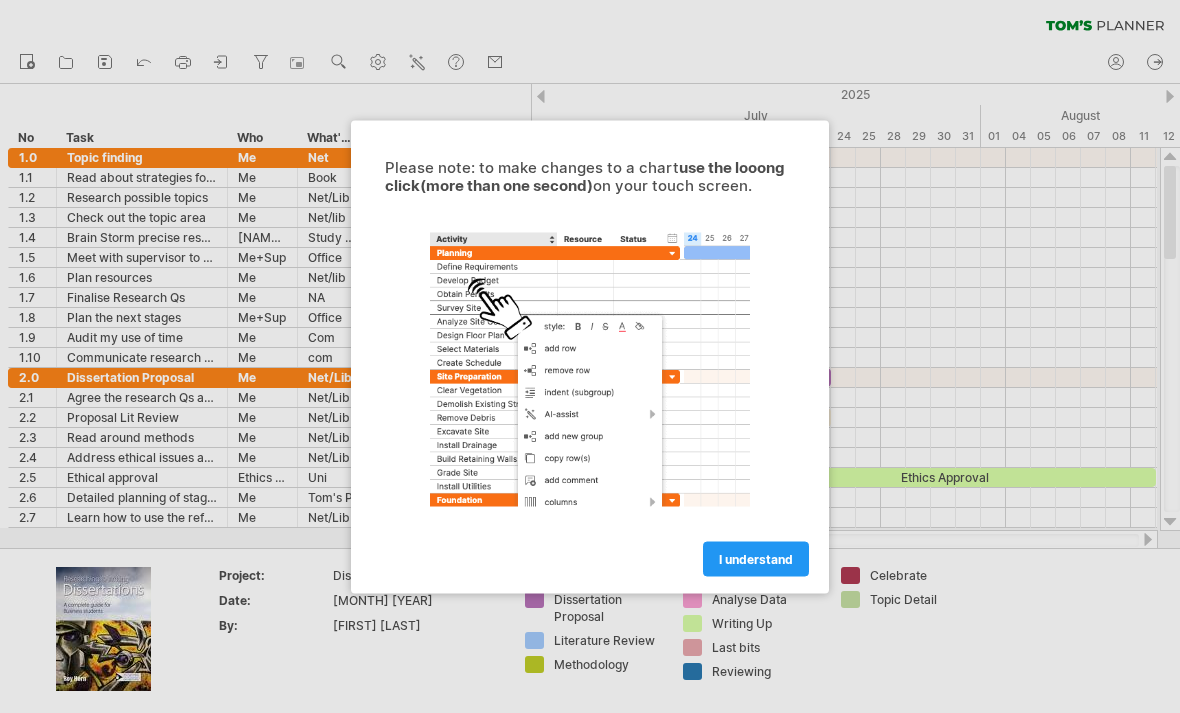 scroll, scrollTop: 0, scrollLeft: 0, axis: both 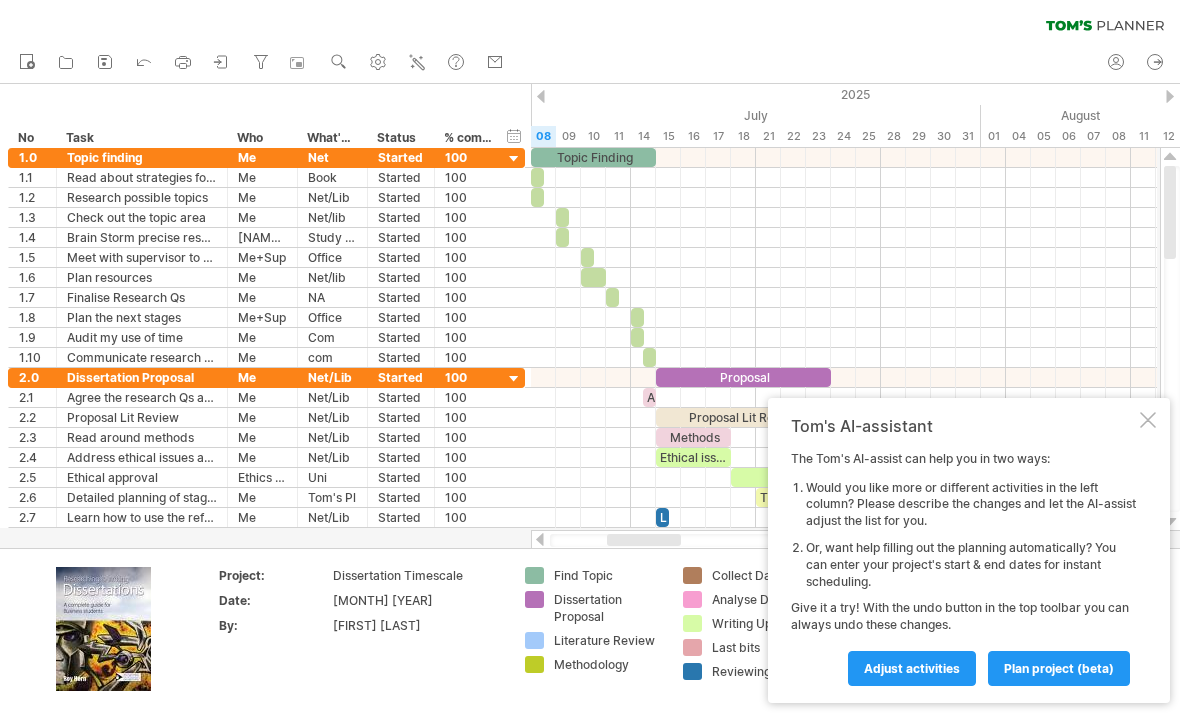 click at bounding box center (1148, 420) 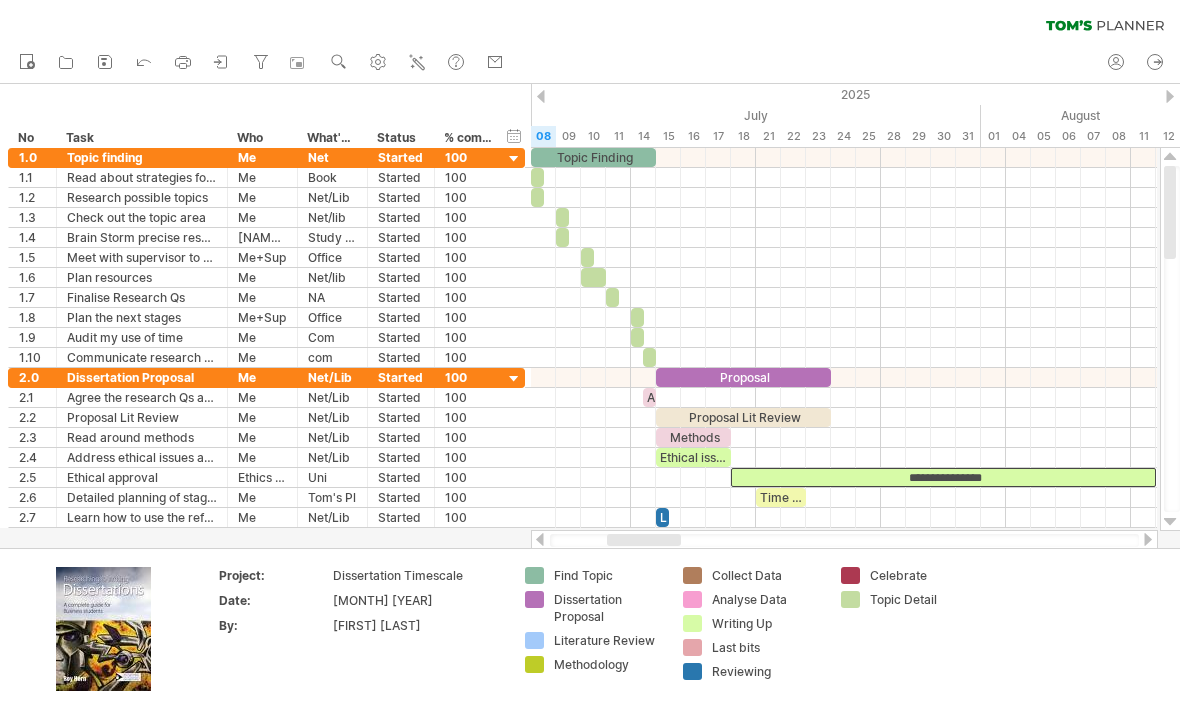 click on "**********" at bounding box center [943, 477] 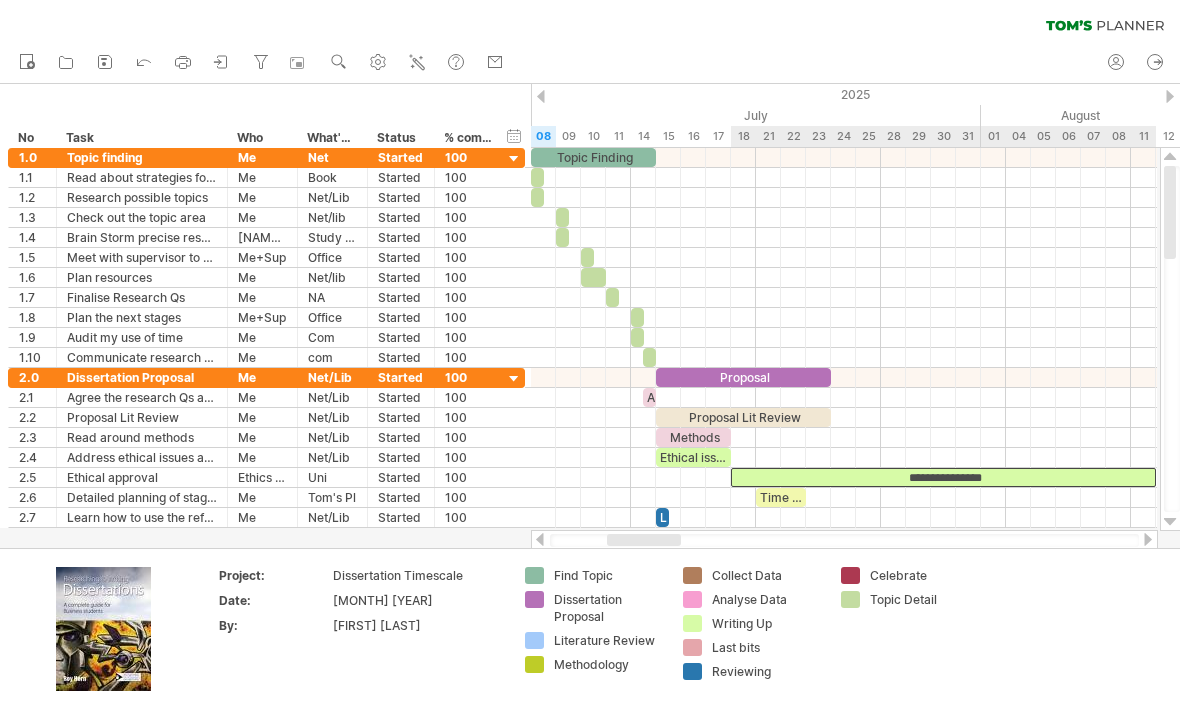 click on "**********" at bounding box center [943, 477] 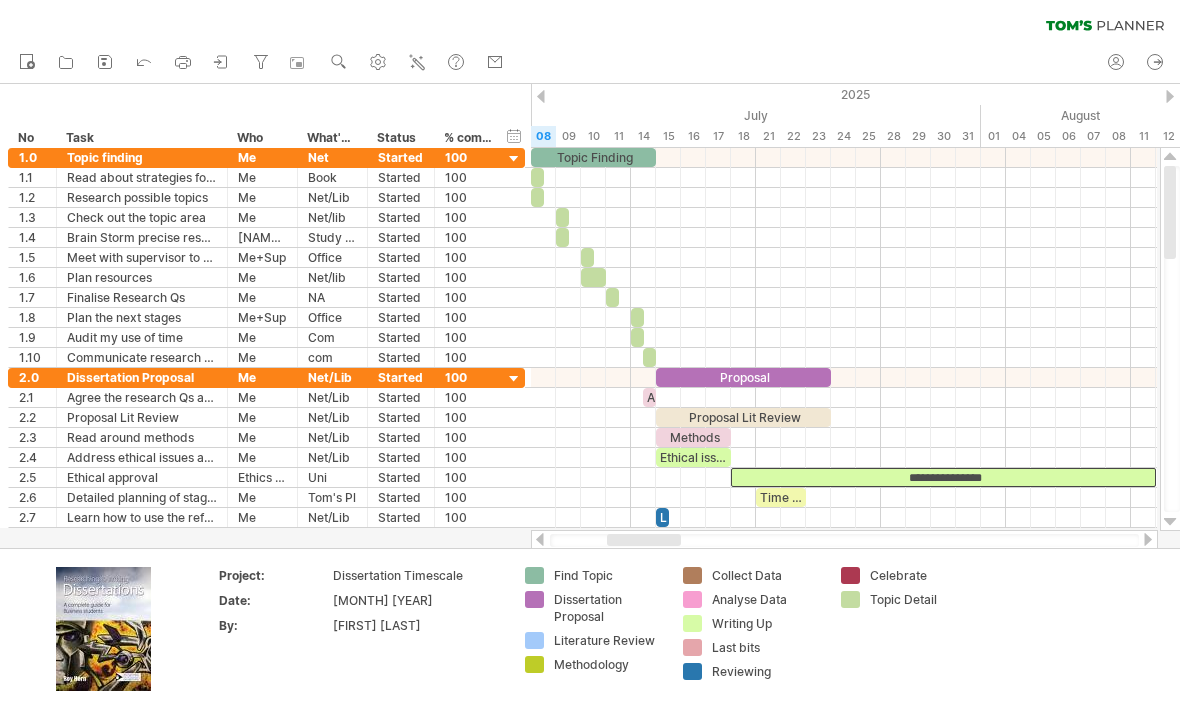 click on "**********" at bounding box center [943, 477] 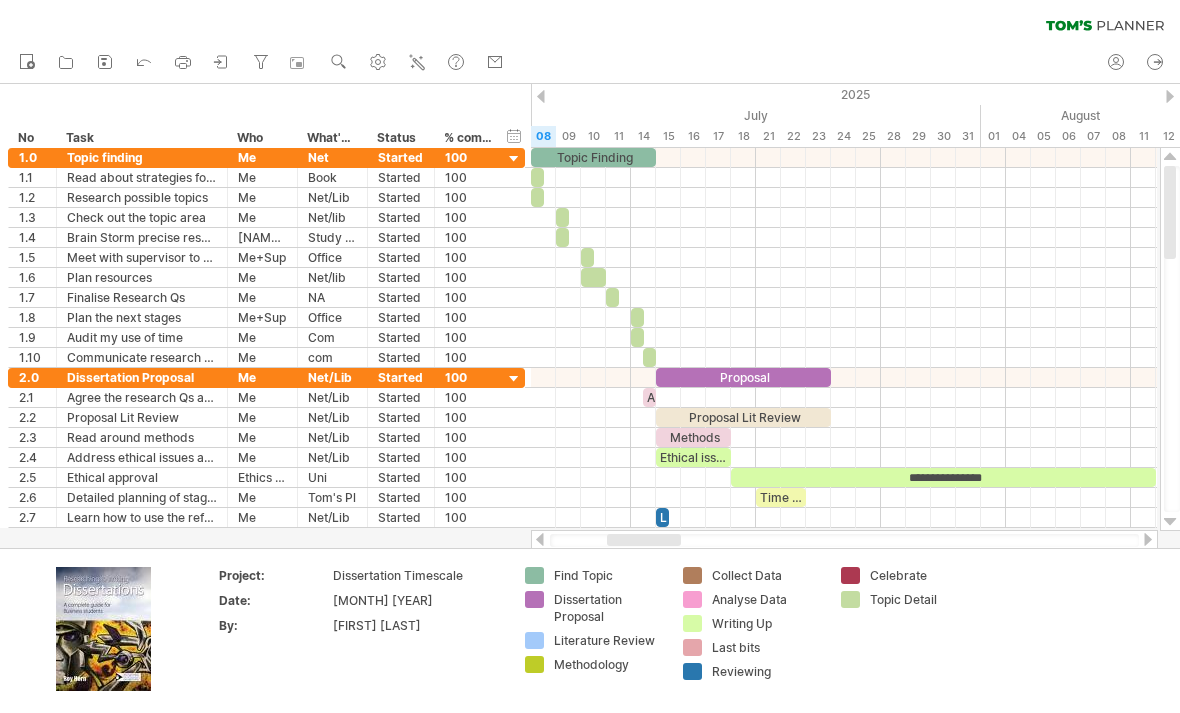 click on "**********" at bounding box center [943, 477] 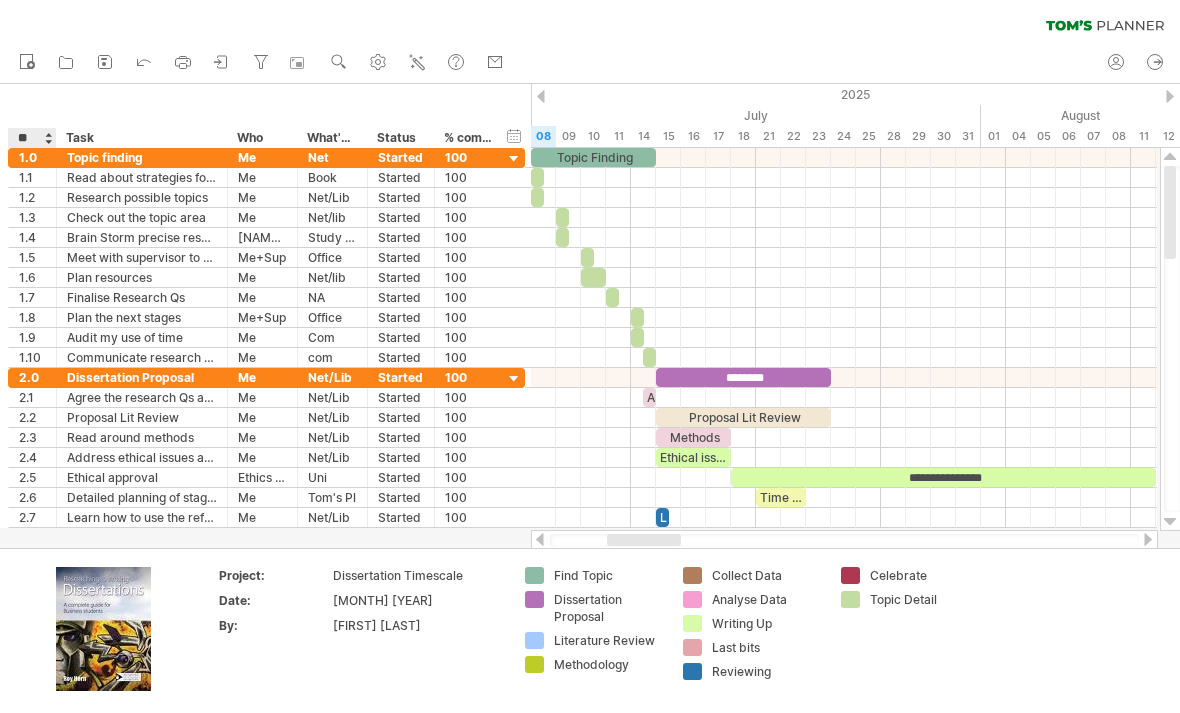 click on "**" at bounding box center [31, 138] 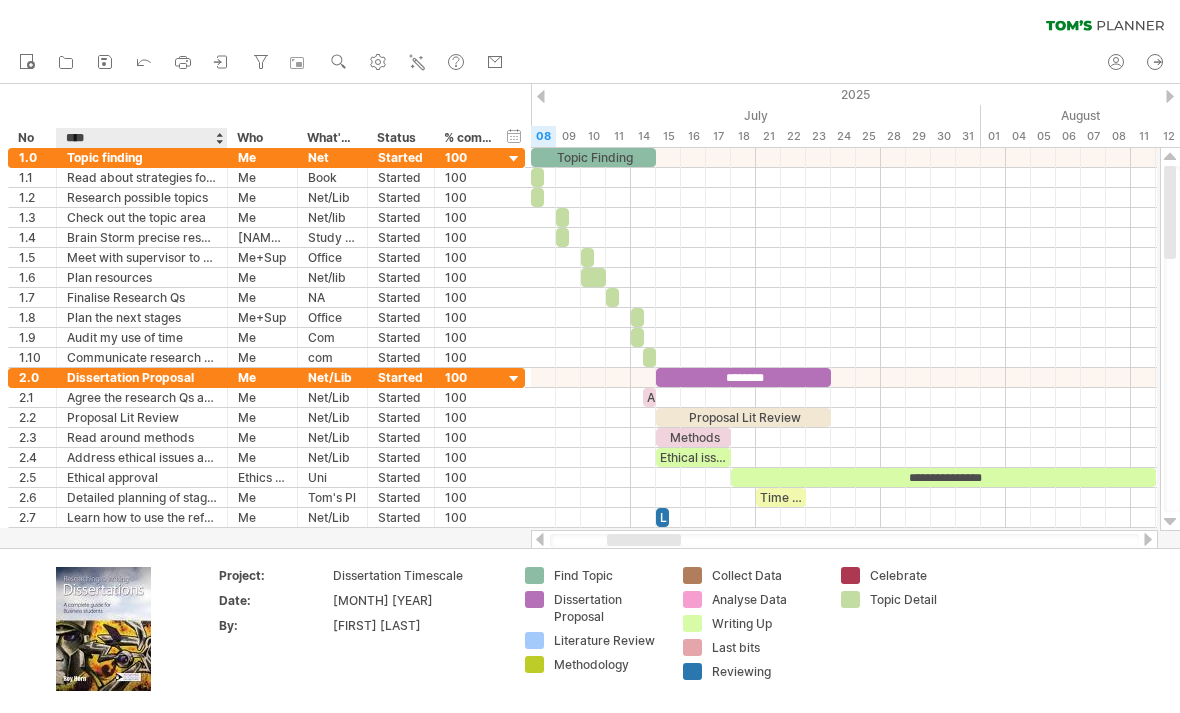 click on "****" at bounding box center [141, 138] 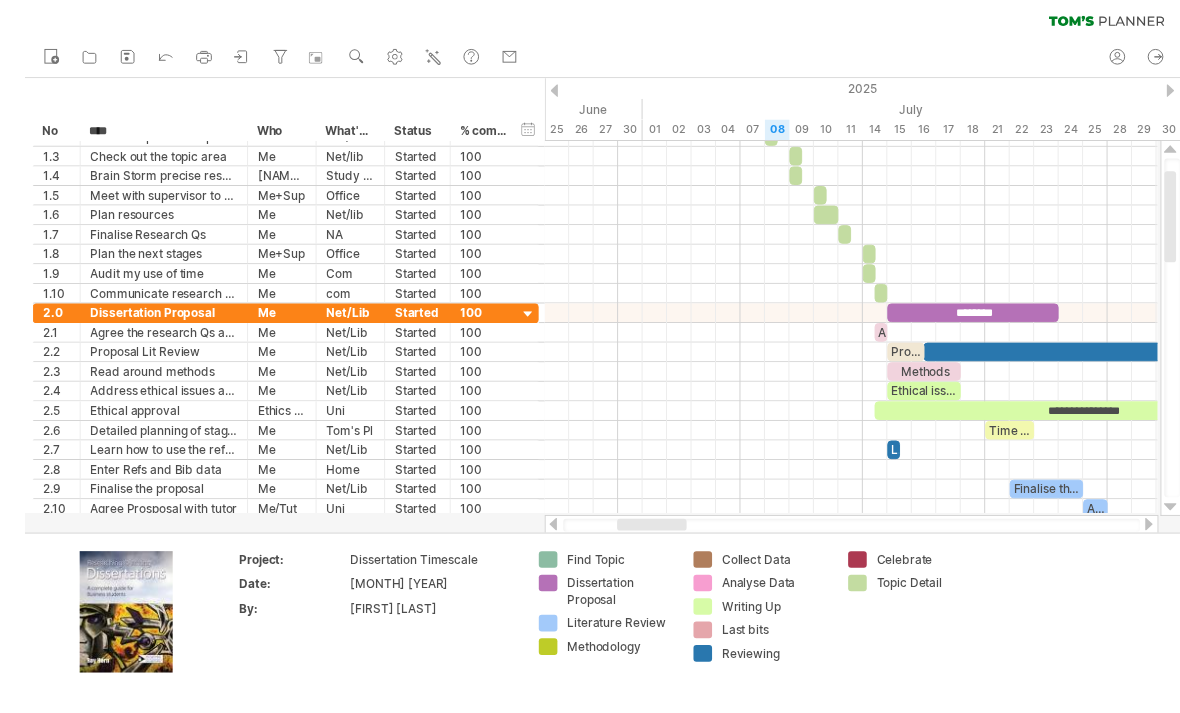 scroll, scrollTop: 5, scrollLeft: 0, axis: vertical 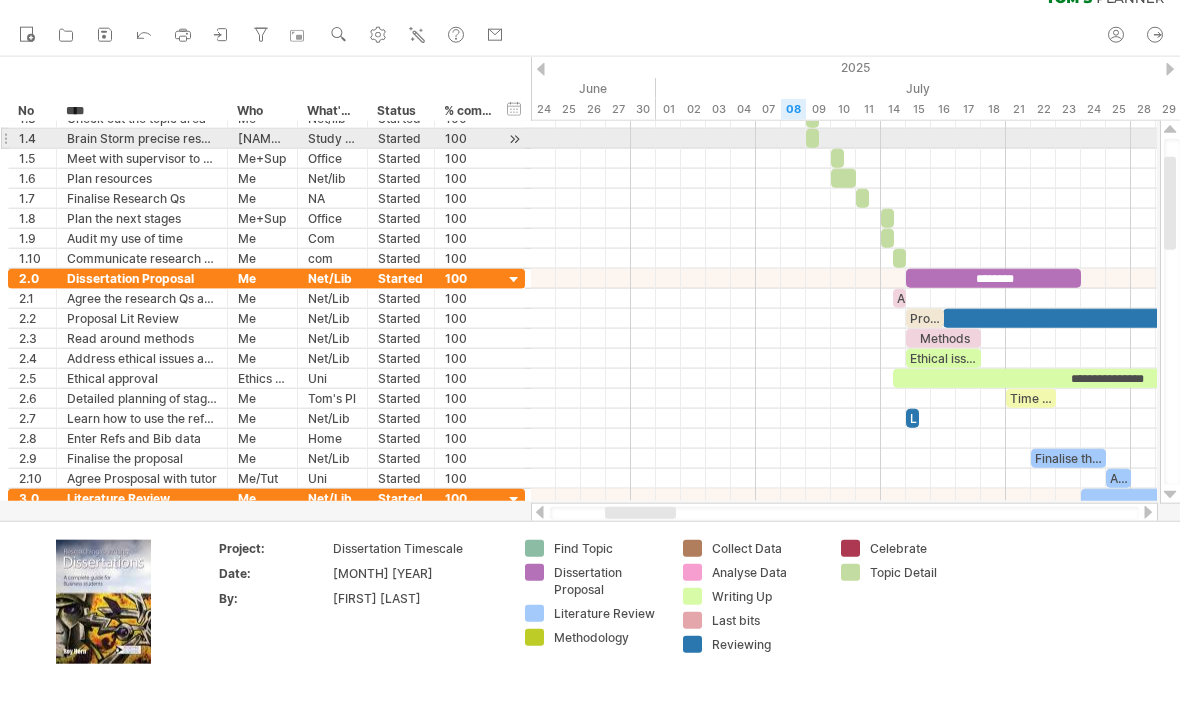 click at bounding box center (844, 161) 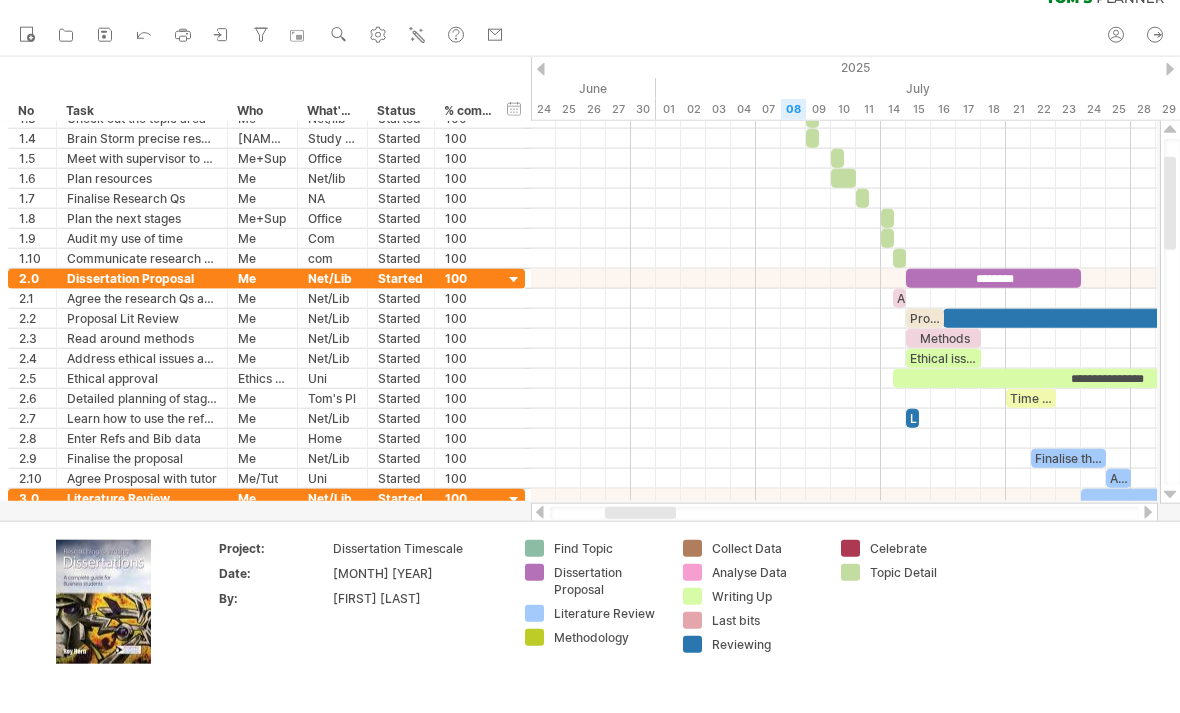 click at bounding box center [844, 161] 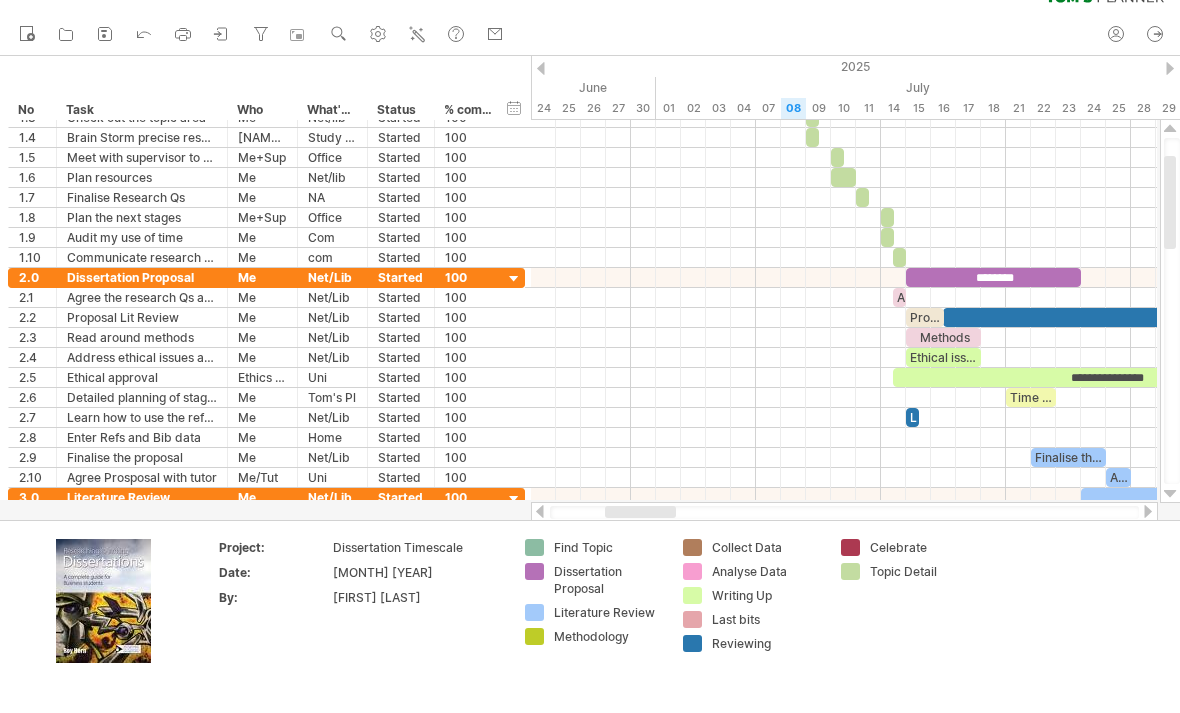 click at bounding box center (1170, 129) 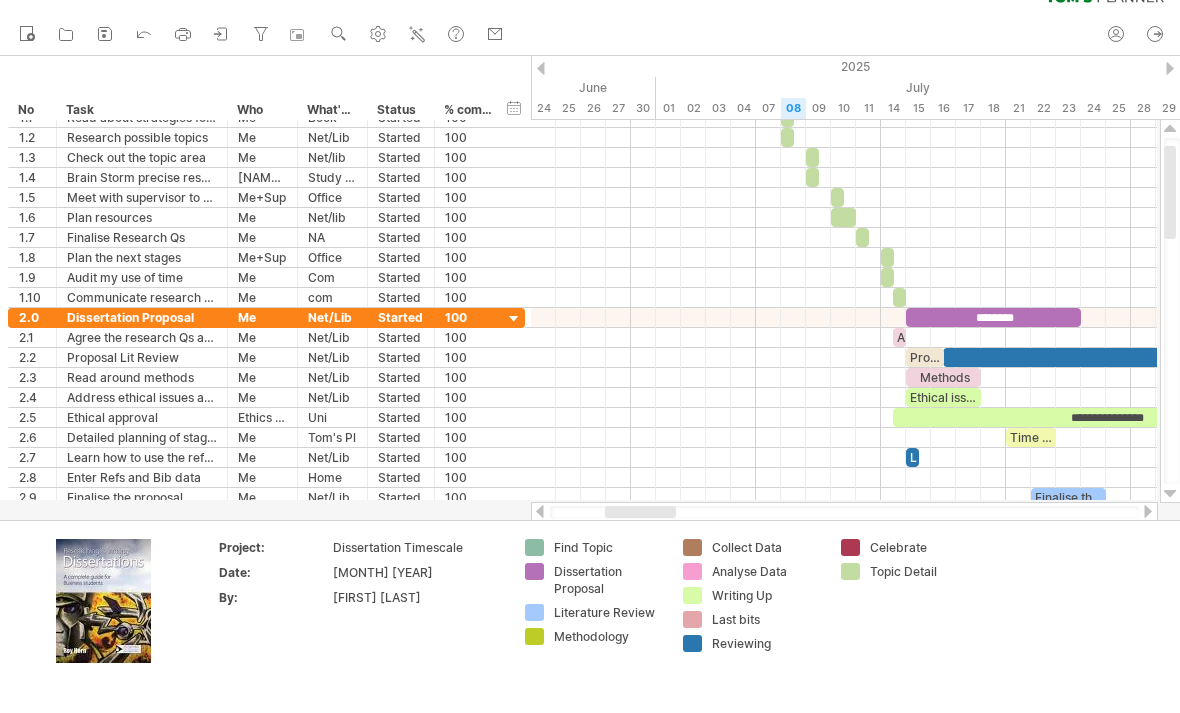 scroll, scrollTop: 0, scrollLeft: 0, axis: both 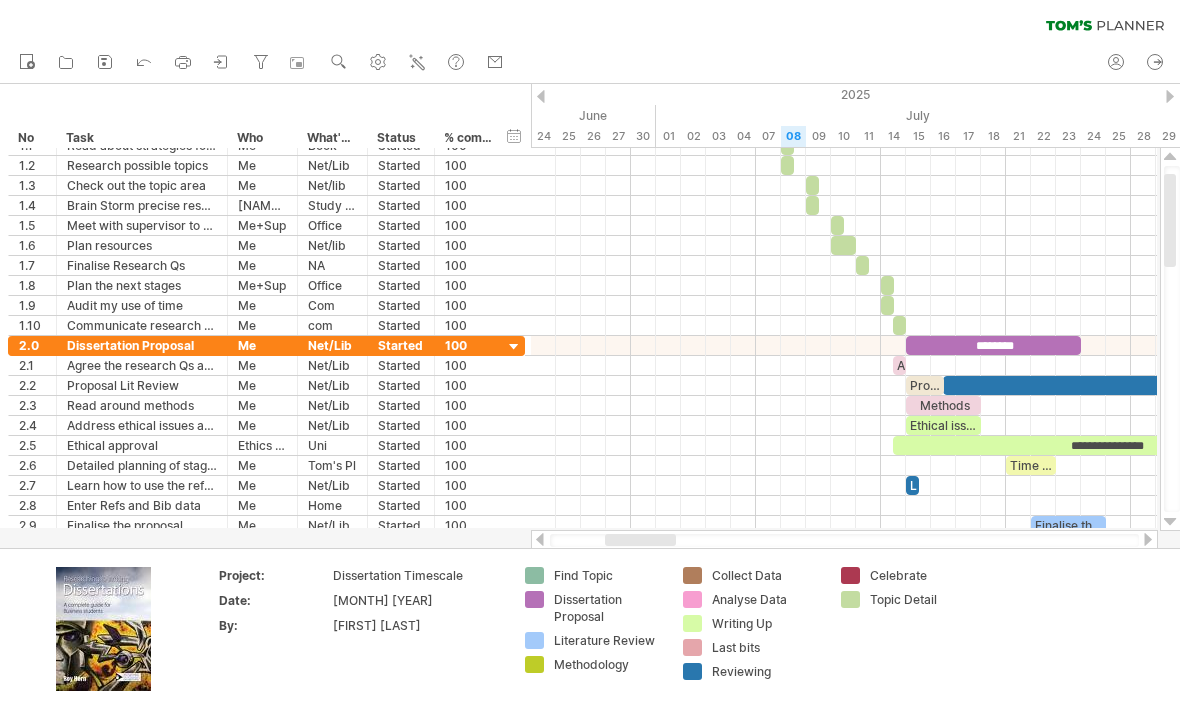 click at bounding box center (1172, 339) 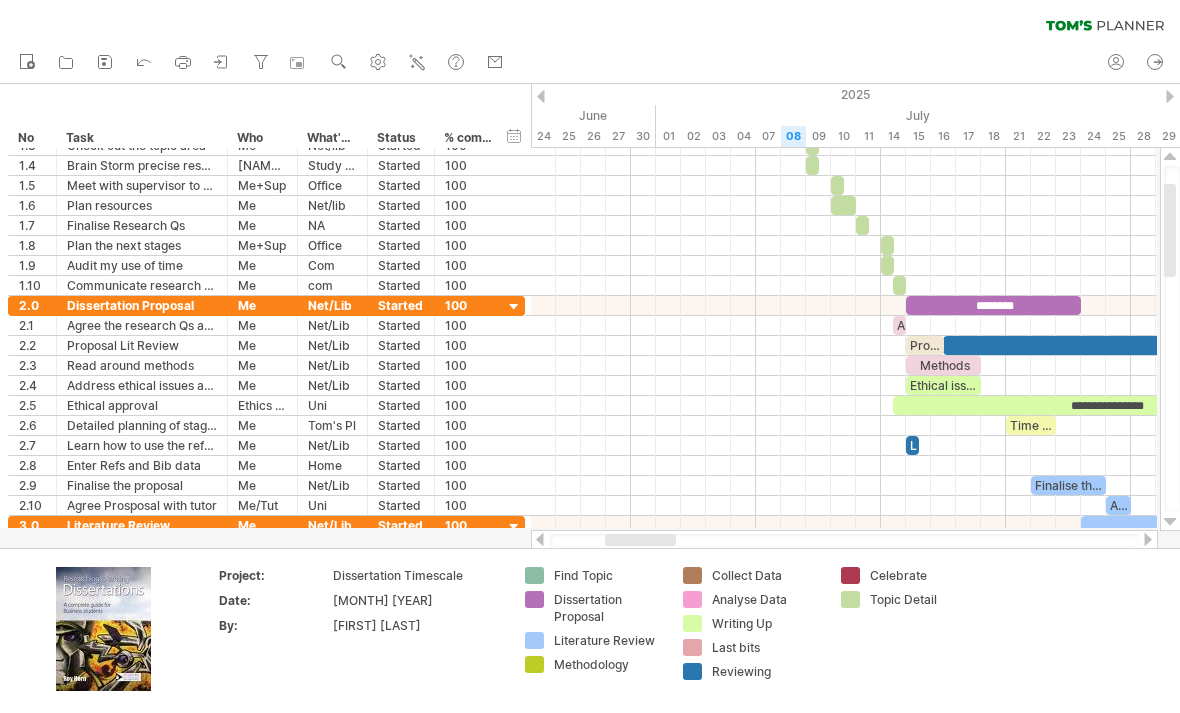 click at bounding box center [1172, 339] 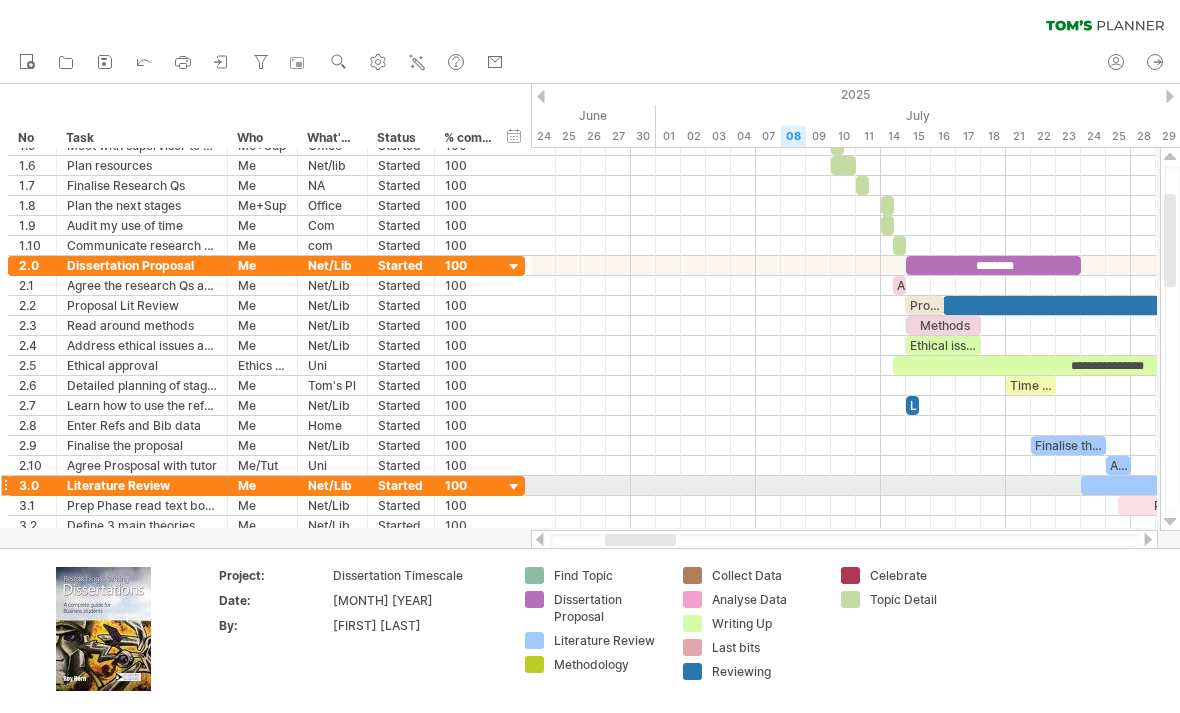 click at bounding box center [1170, 339] 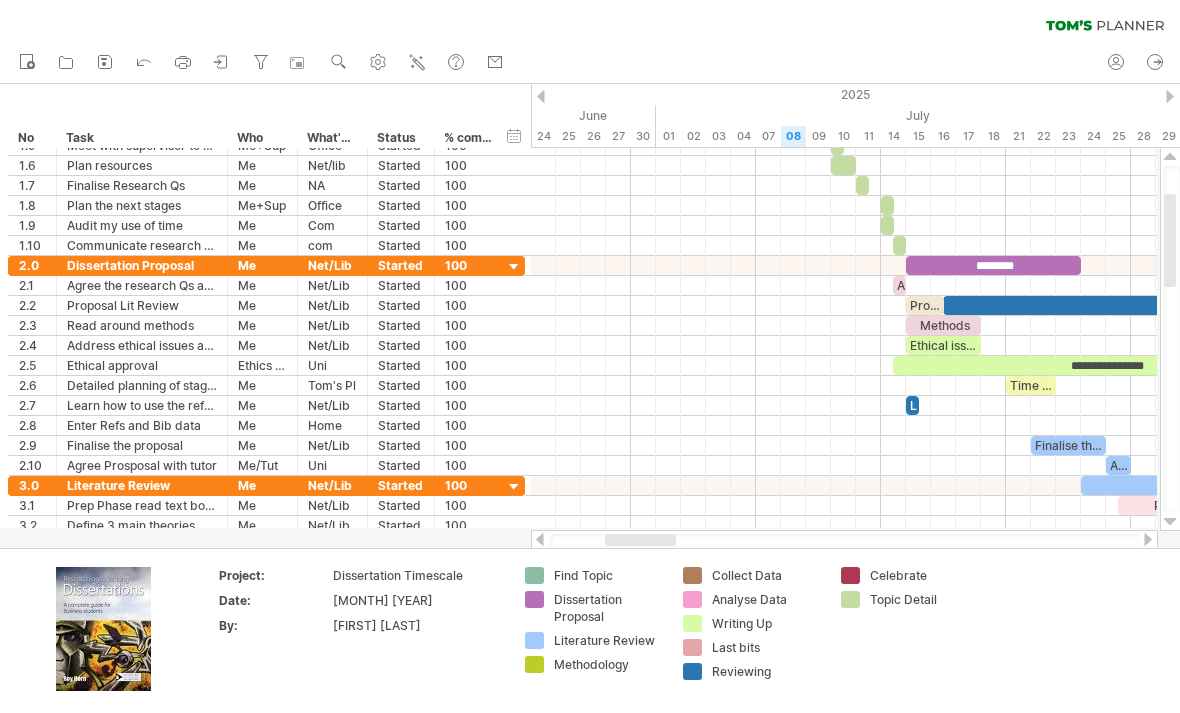 click at bounding box center [1170, 522] 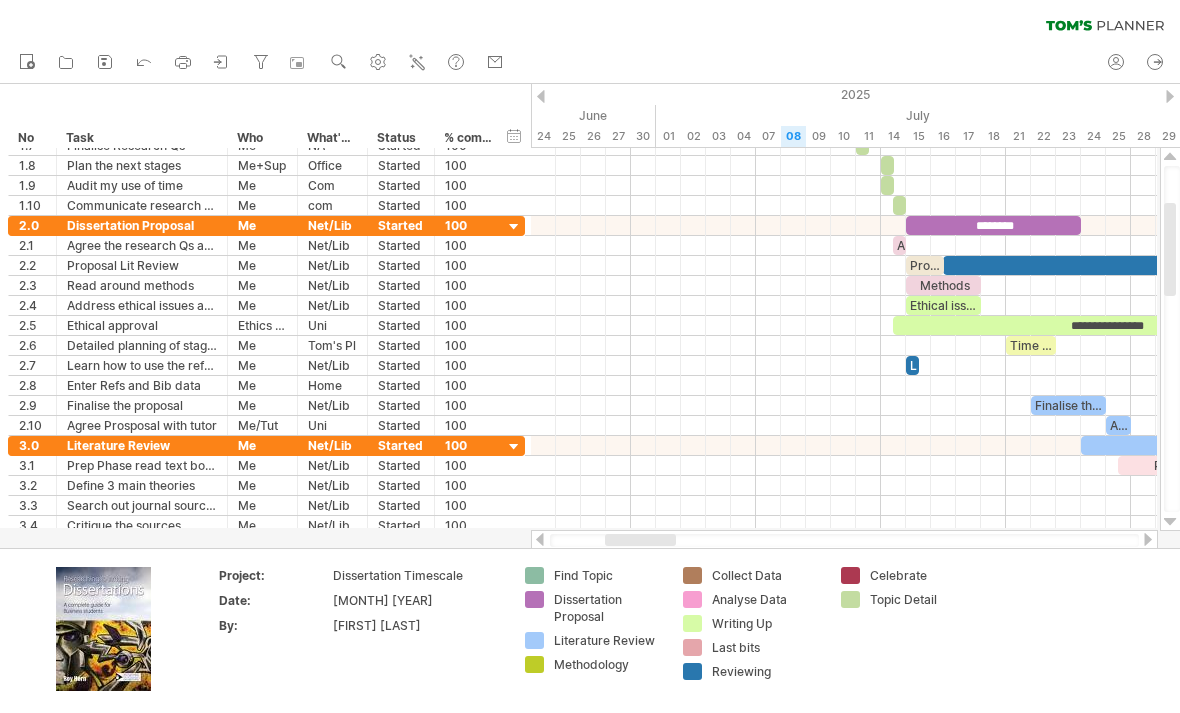 click at bounding box center (1170, 522) 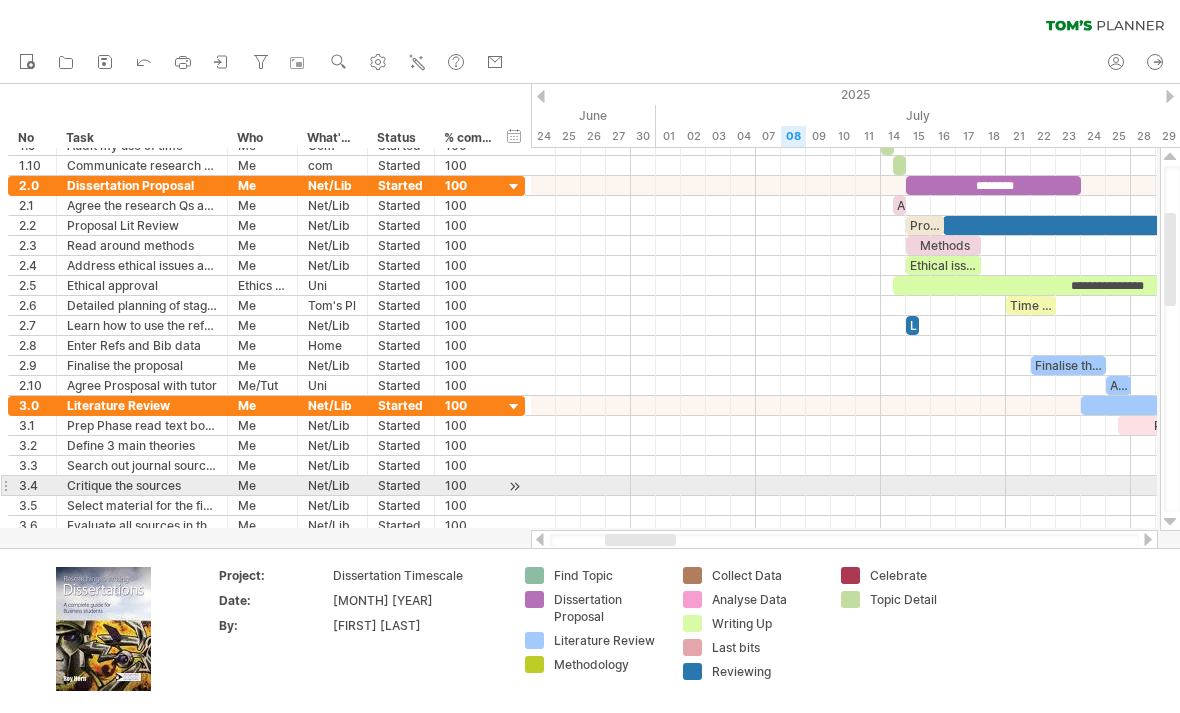 click at bounding box center [844, 506] 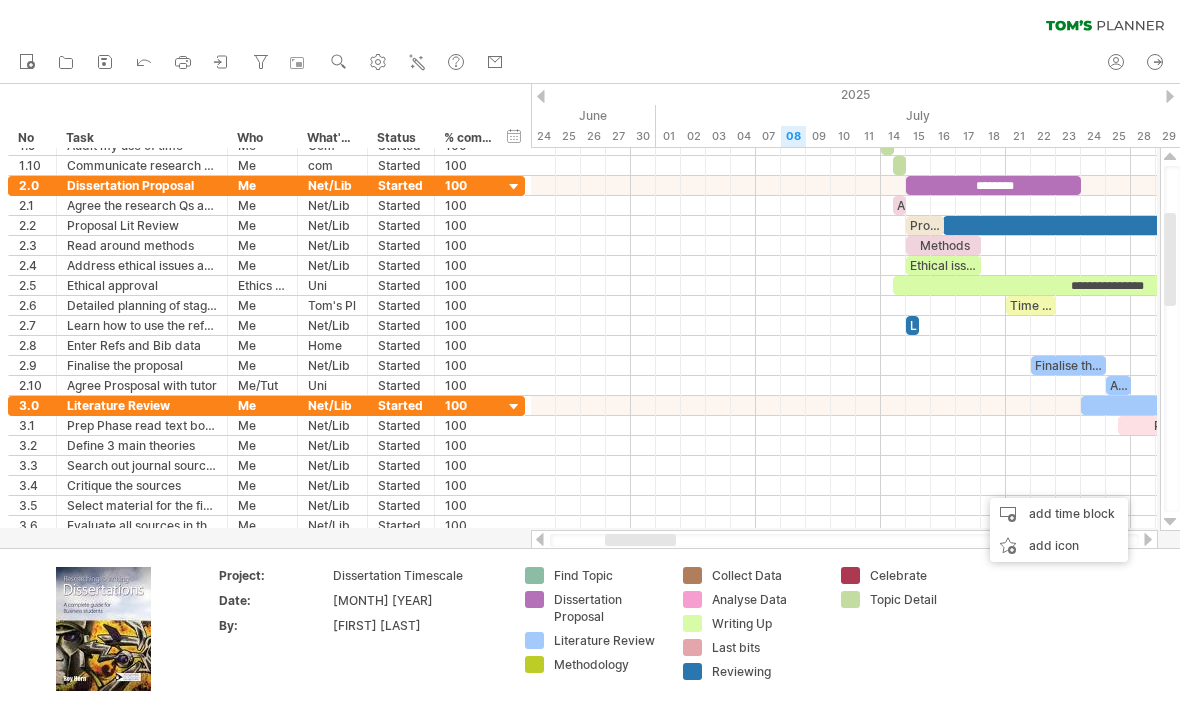 click at bounding box center [1170, 522] 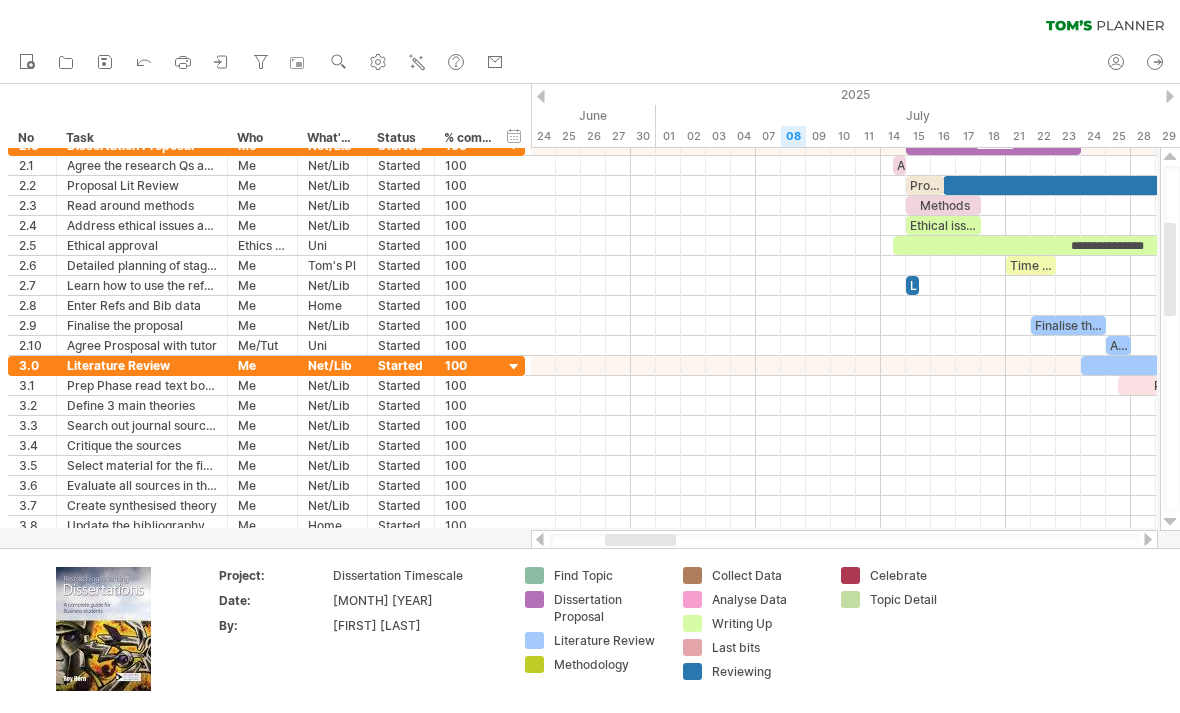 click at bounding box center [1170, 522] 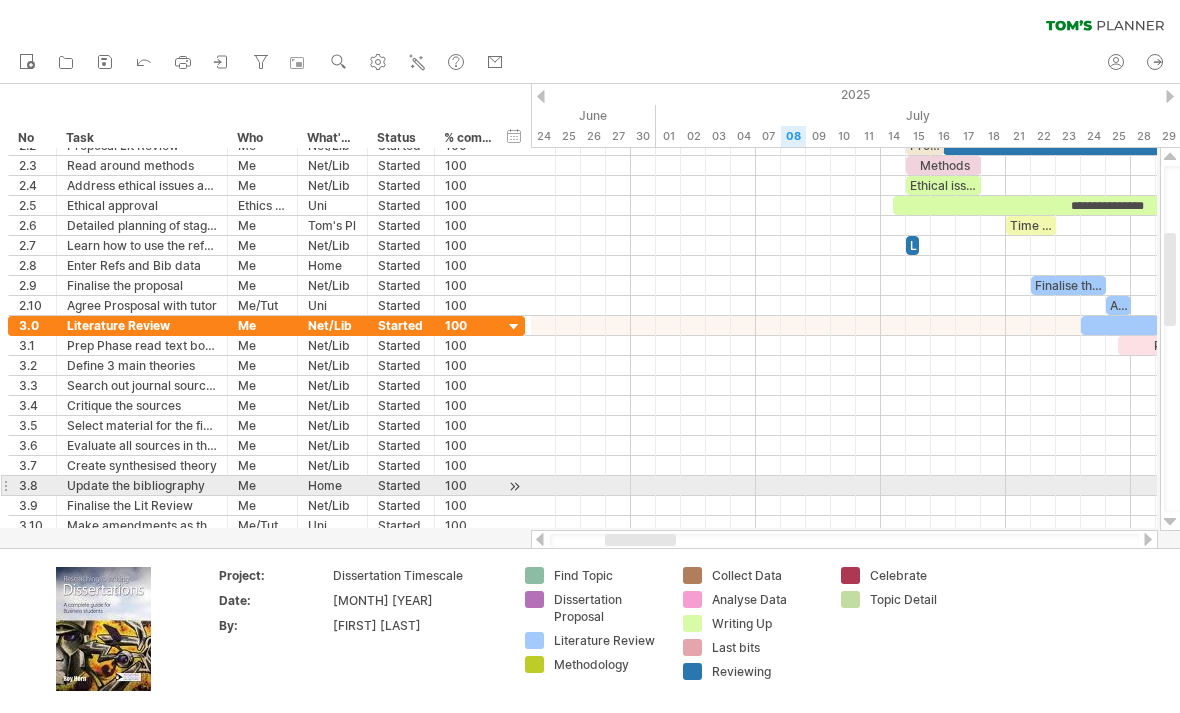 click at bounding box center [590, 316] 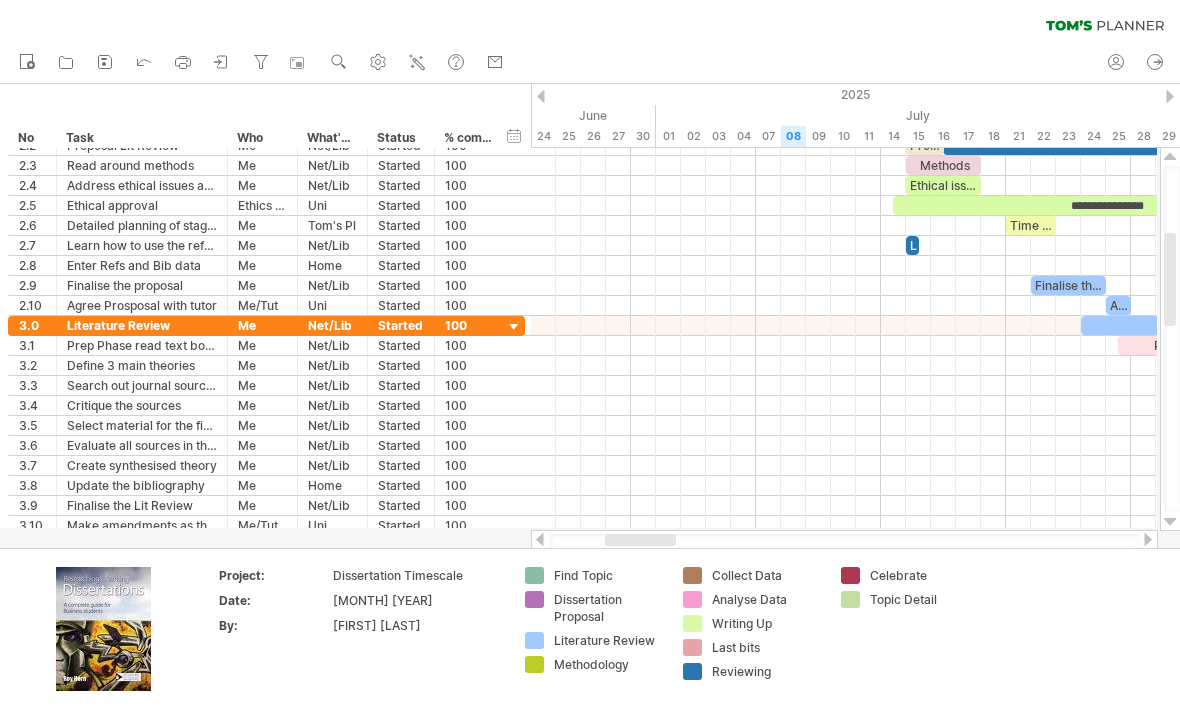 click at bounding box center (1170, 522) 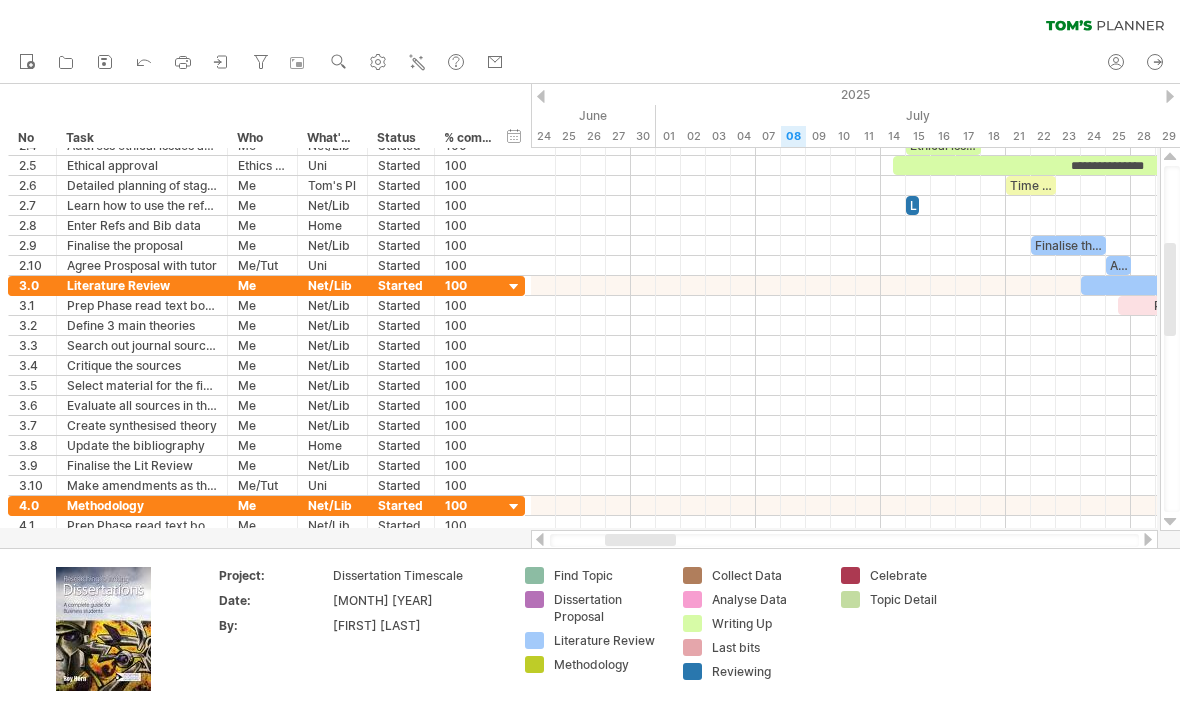 click at bounding box center (1170, 522) 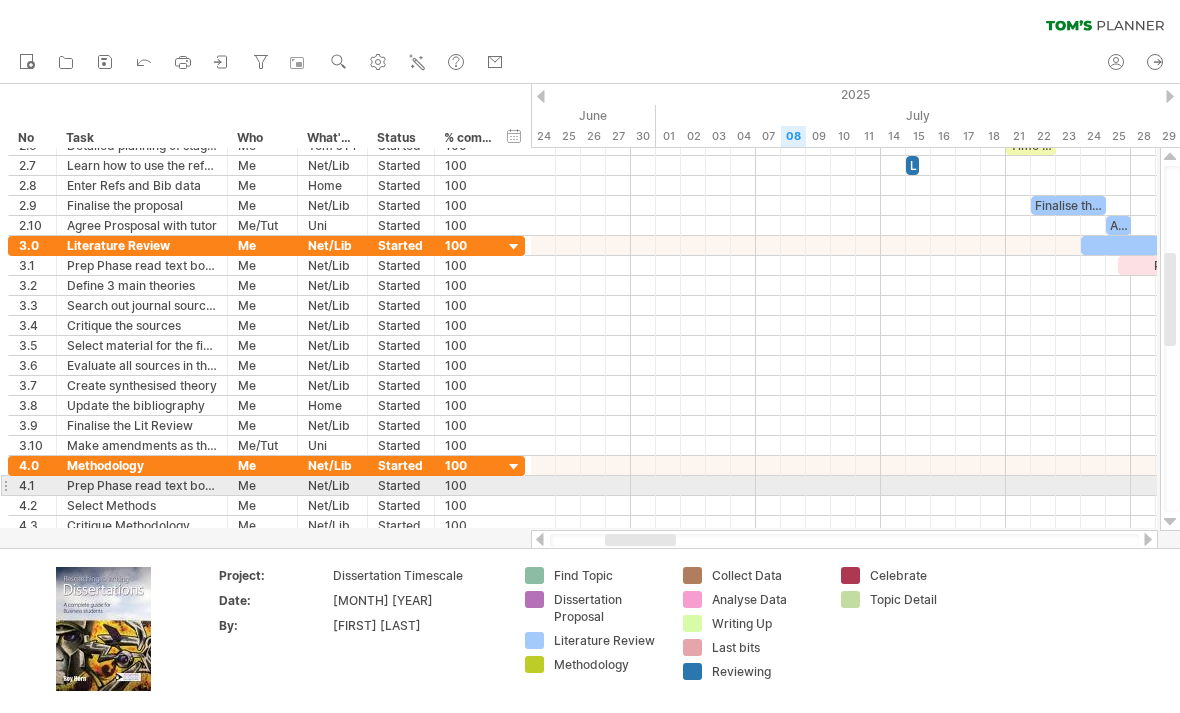 click at bounding box center (1170, 522) 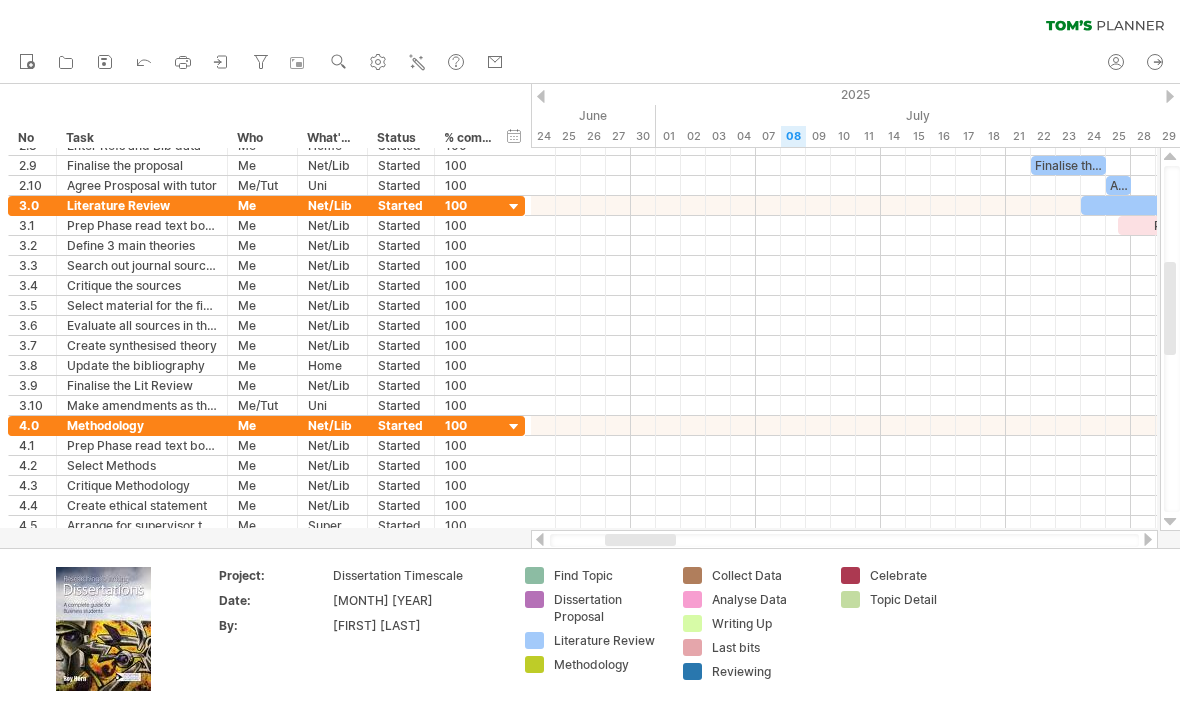 click at bounding box center [590, 316] 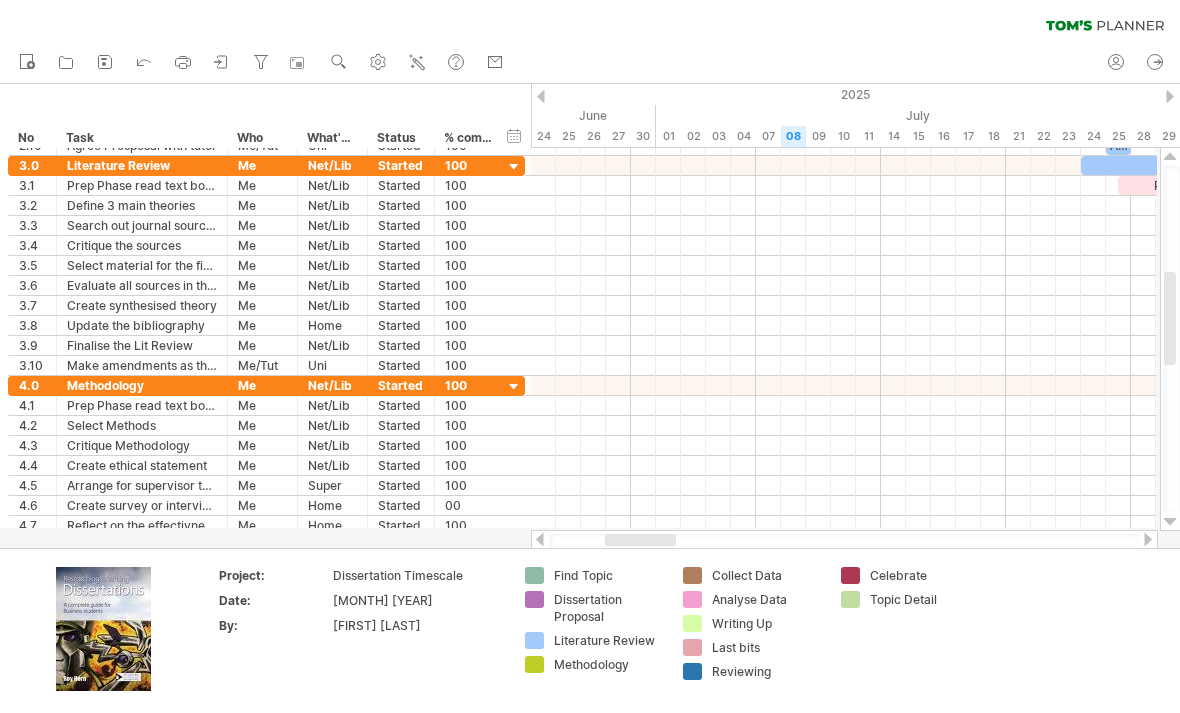 click at bounding box center (1170, 522) 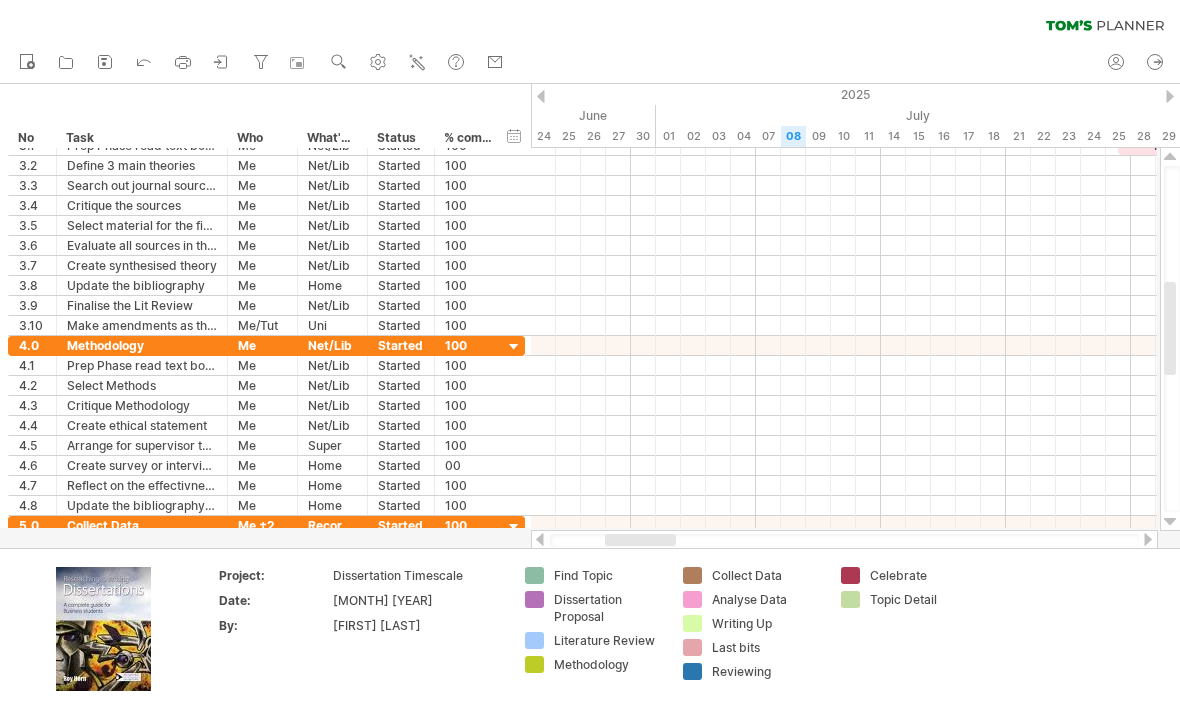 click at bounding box center [1170, 522] 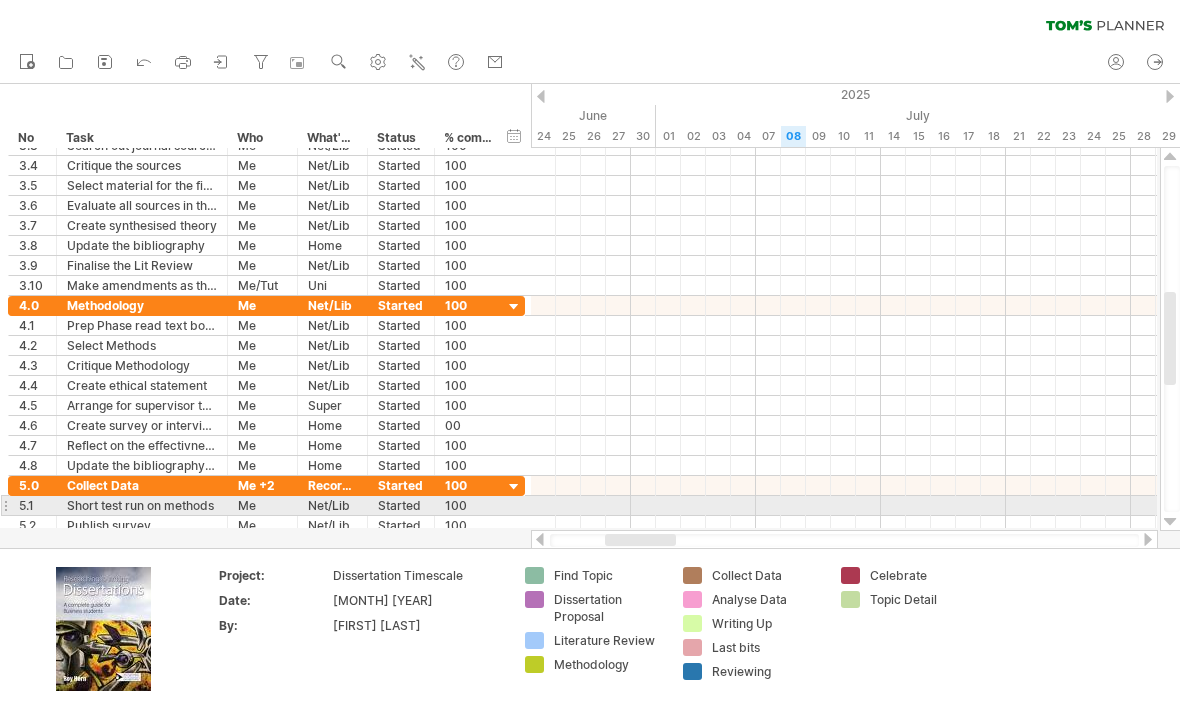 click at bounding box center (1170, 522) 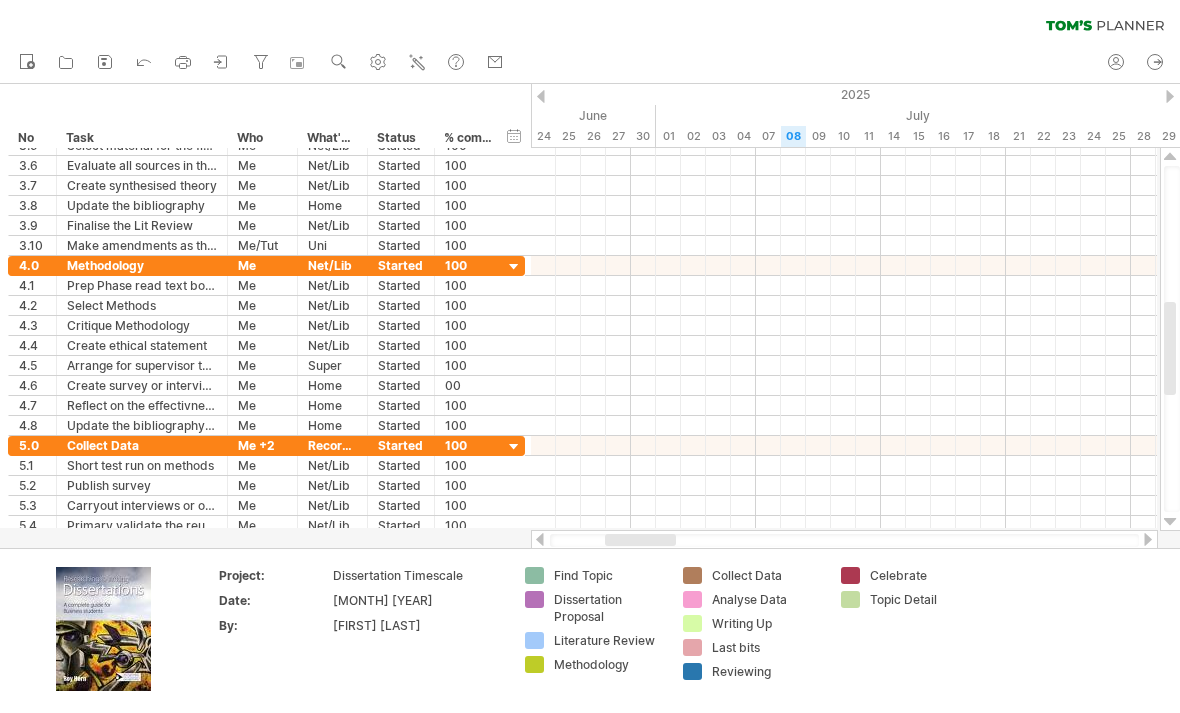 click at bounding box center [1170, 522] 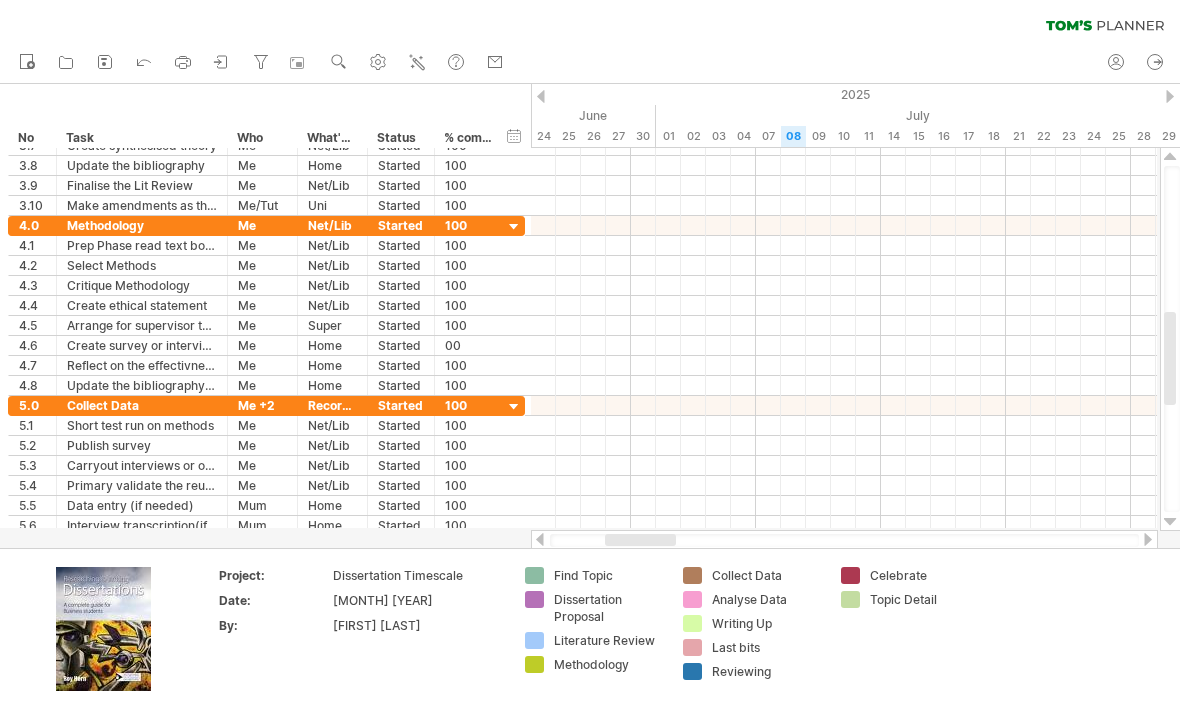 click at bounding box center (1170, 522) 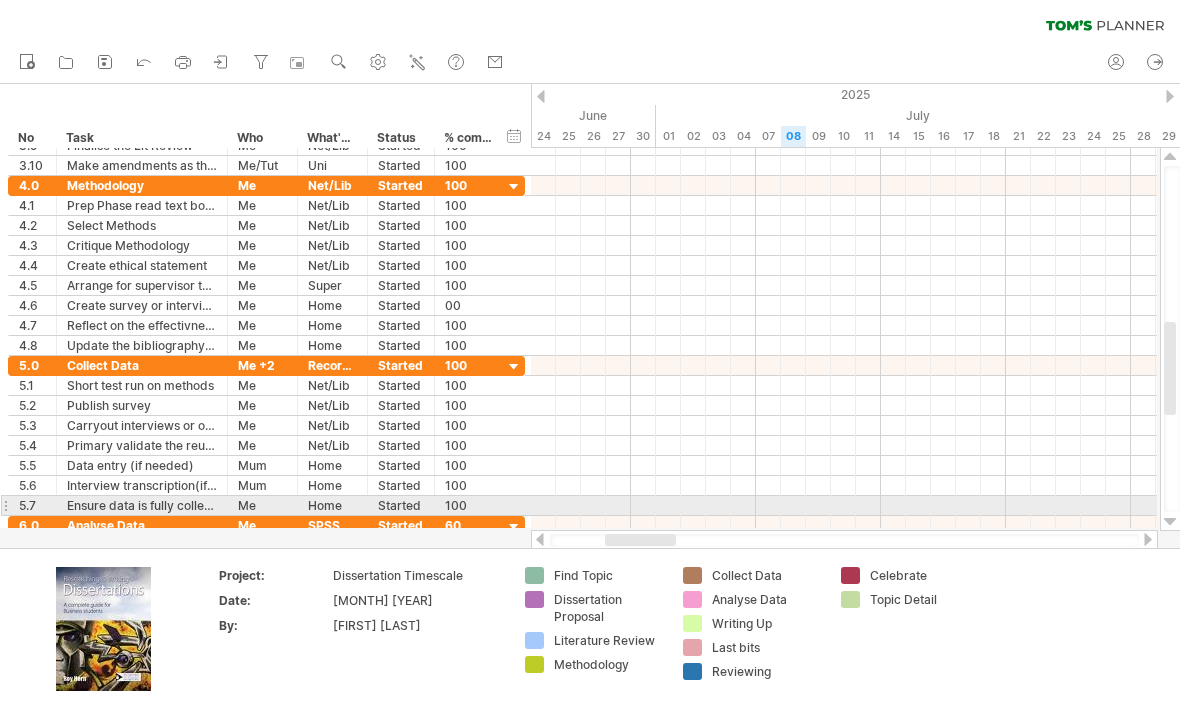 click at bounding box center [590, 316] 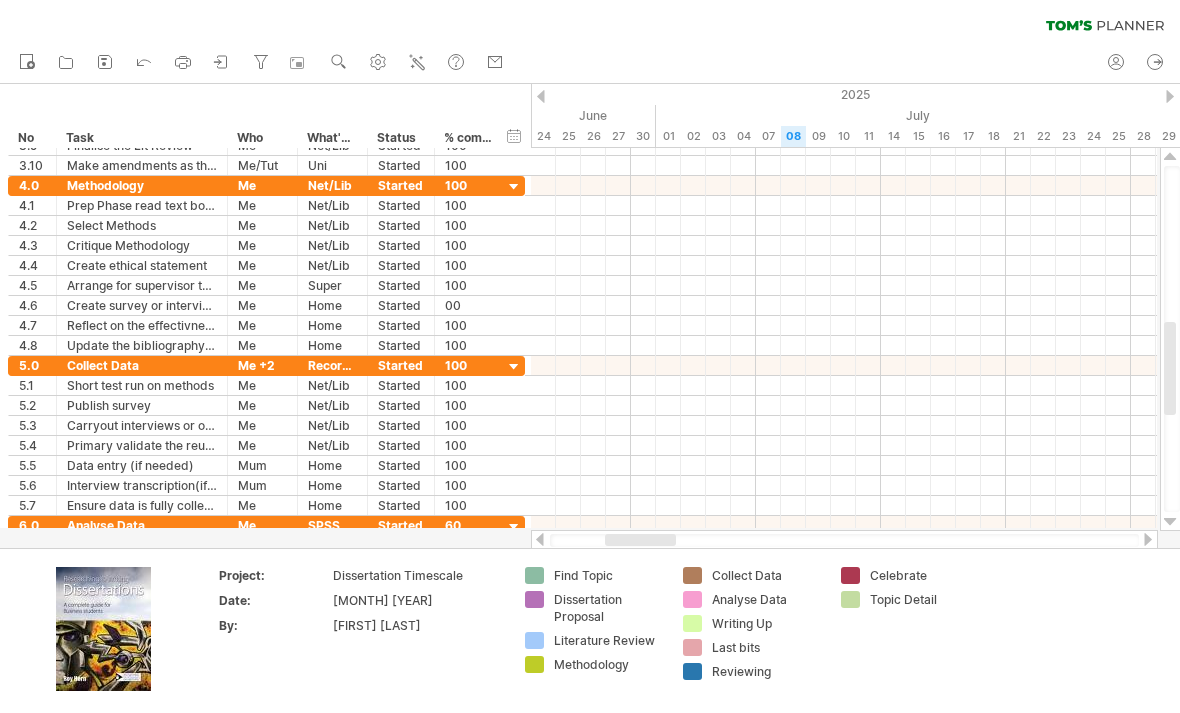 click at bounding box center (1170, 522) 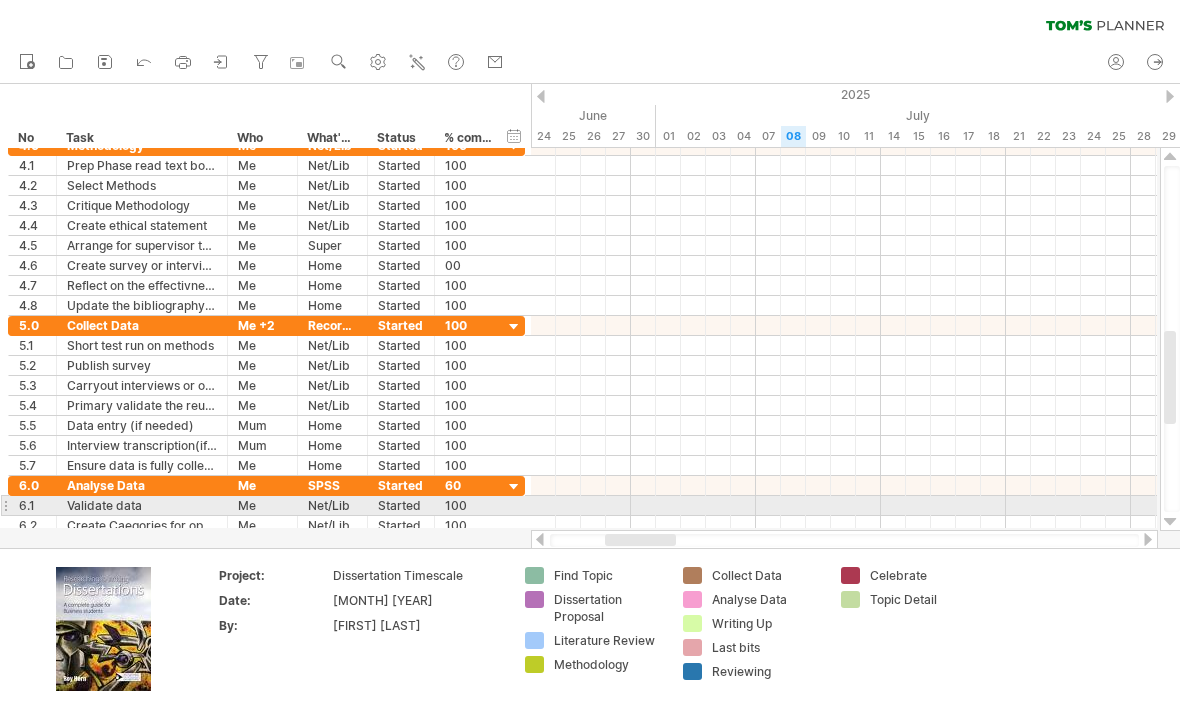 click at bounding box center (1170, 522) 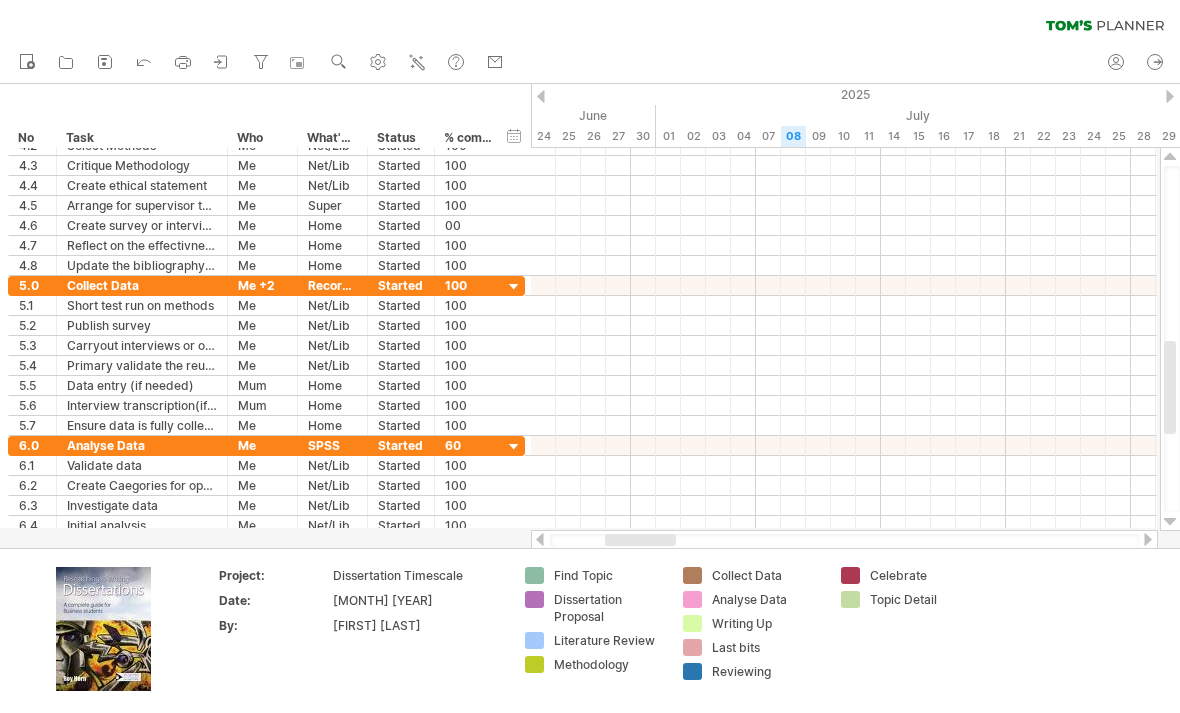 click at bounding box center (590, 316) 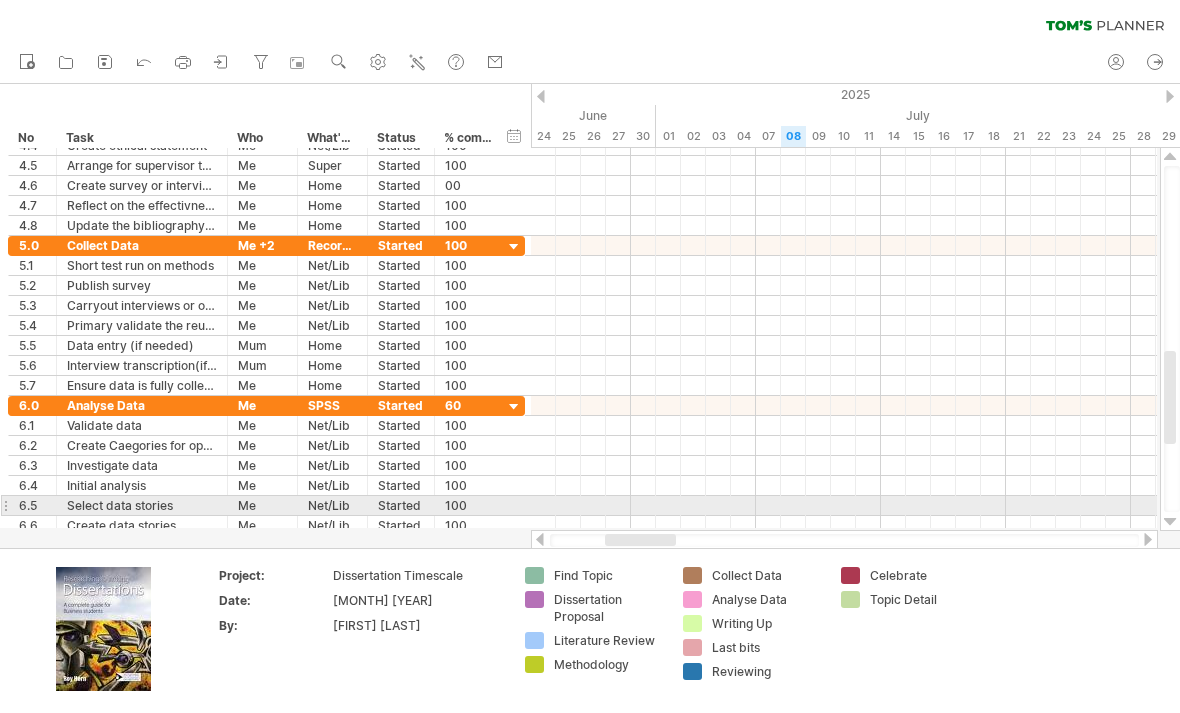 click at bounding box center [1170, 522] 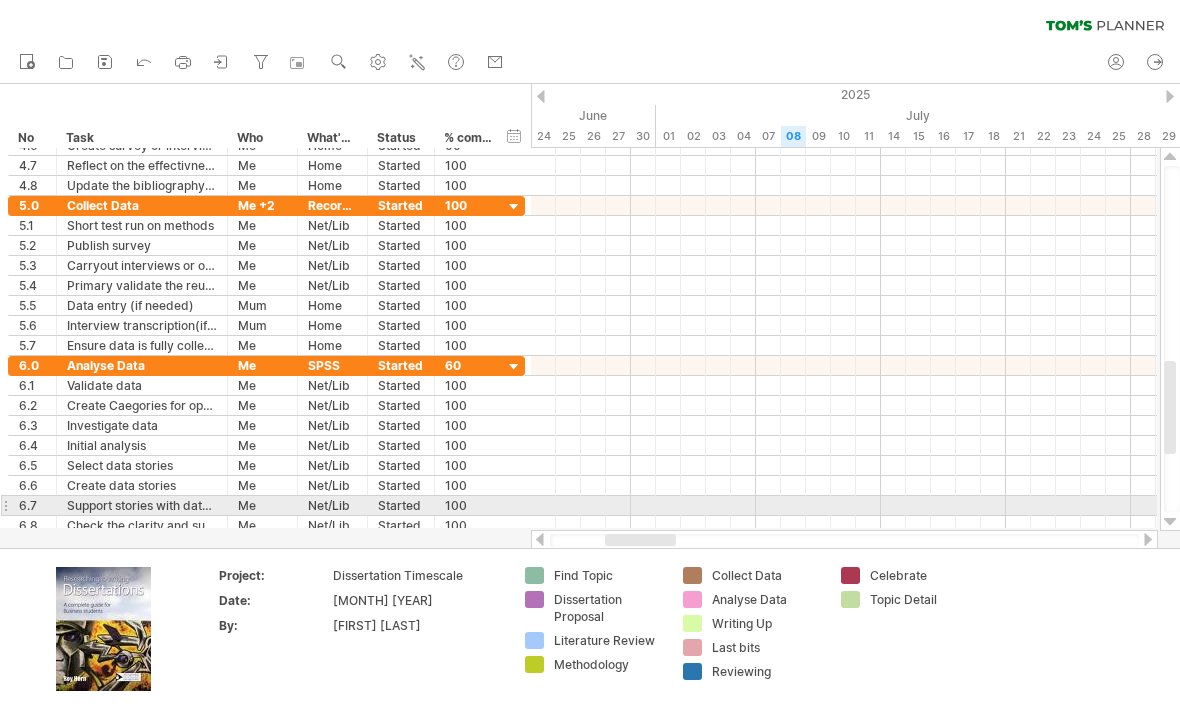 click at bounding box center (1170, 522) 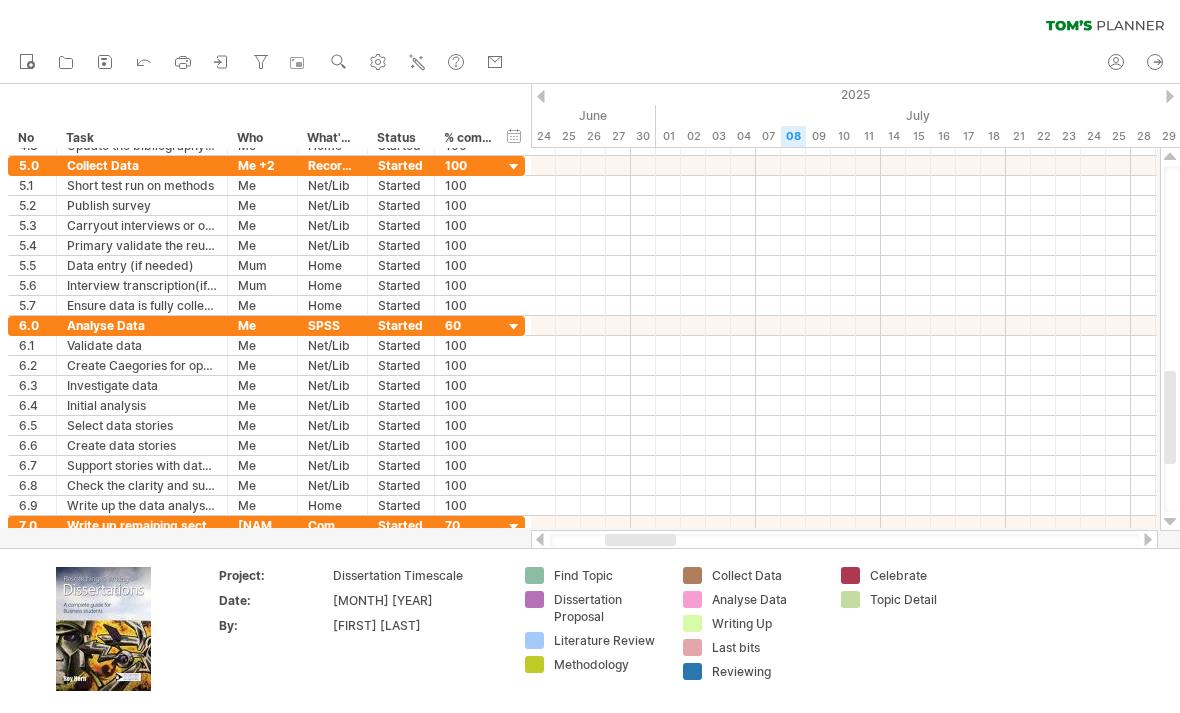 click at bounding box center [1170, 522] 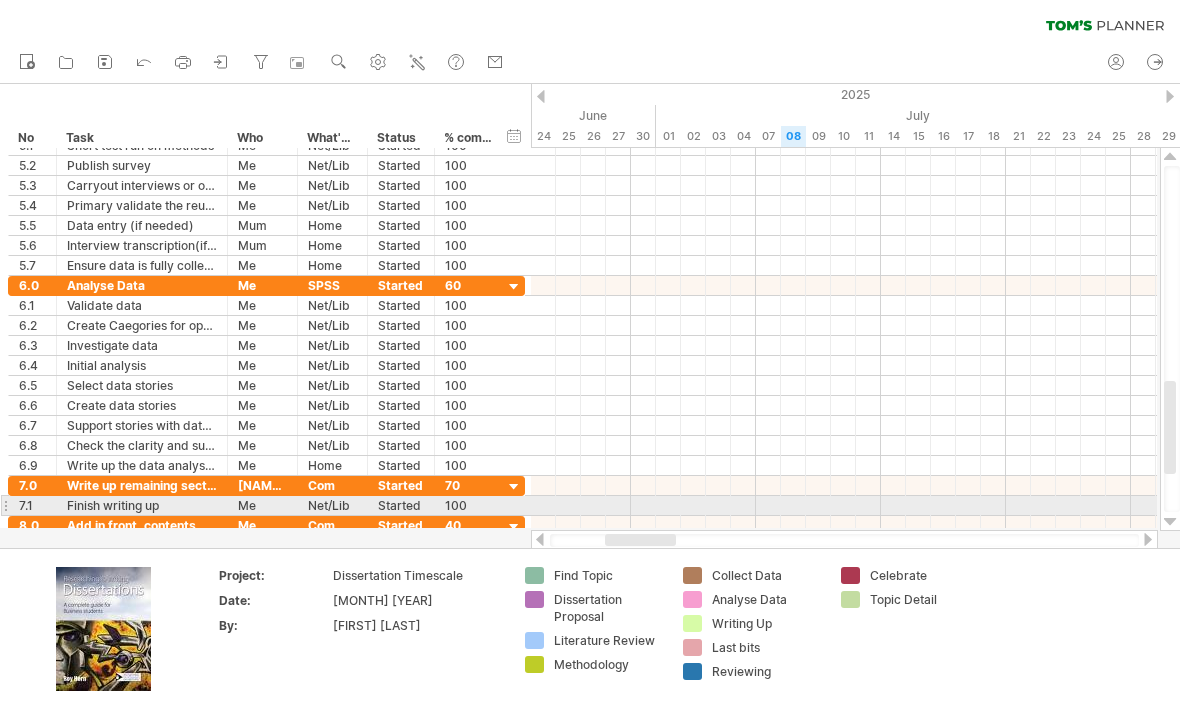 click at bounding box center [1170, 522] 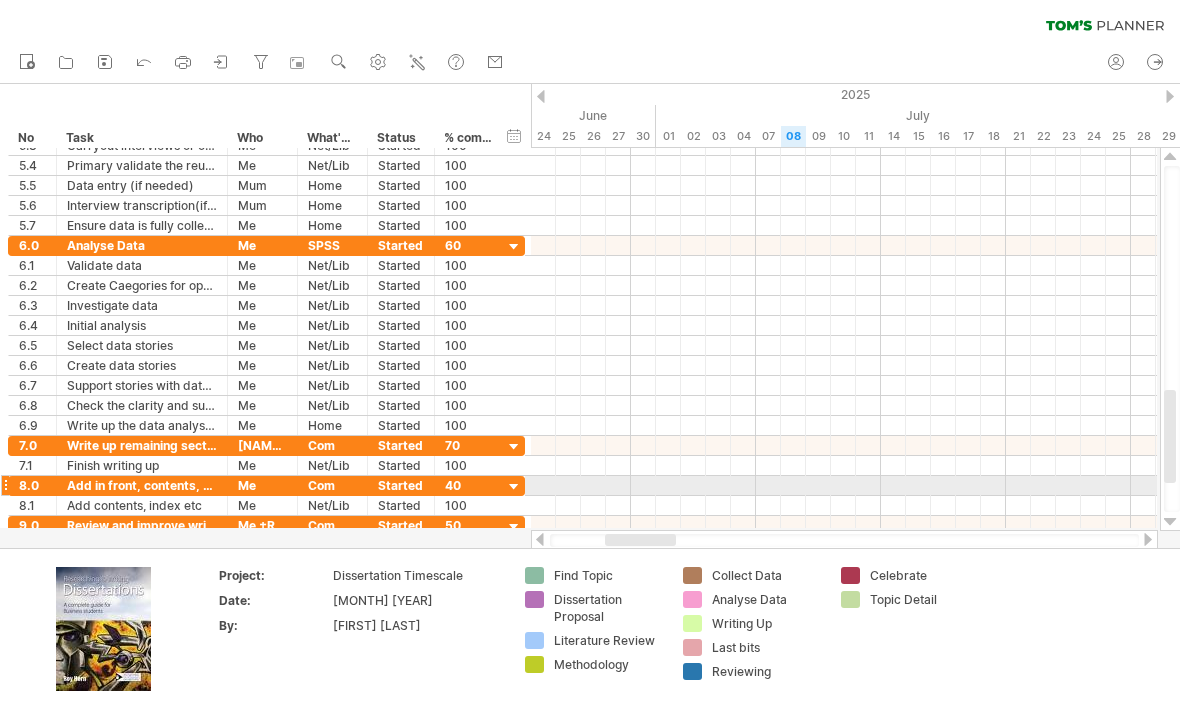 click at bounding box center [590, 316] 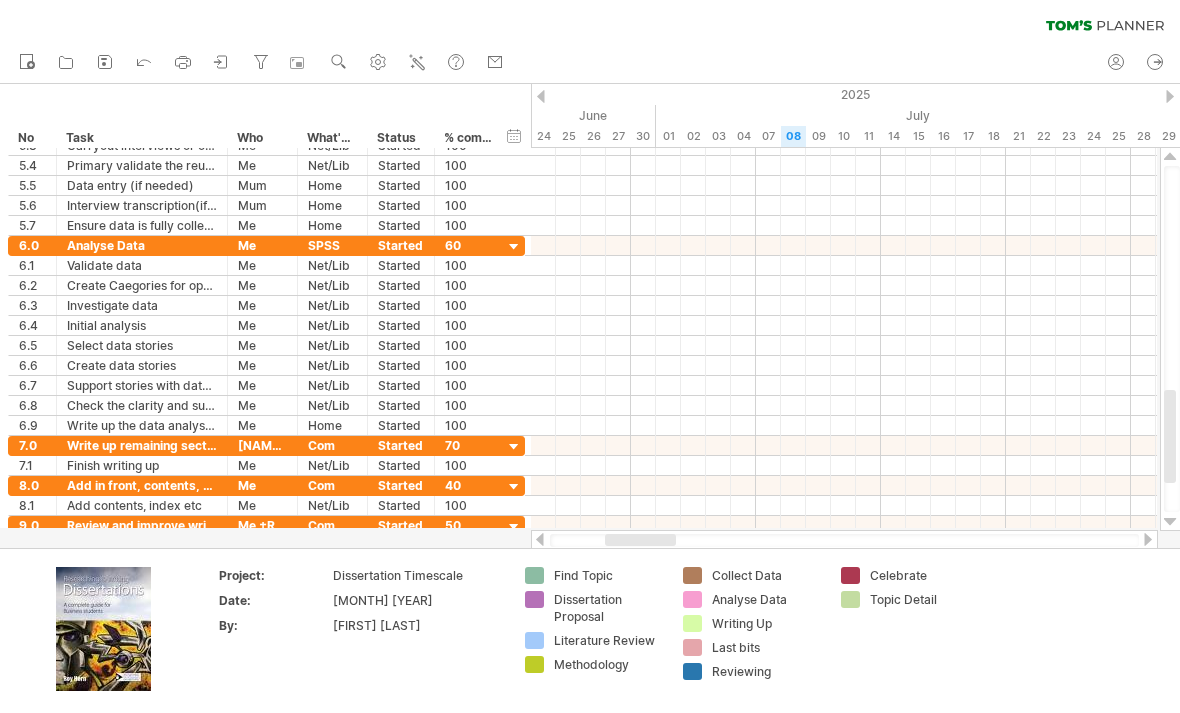 click at bounding box center (1170, 522) 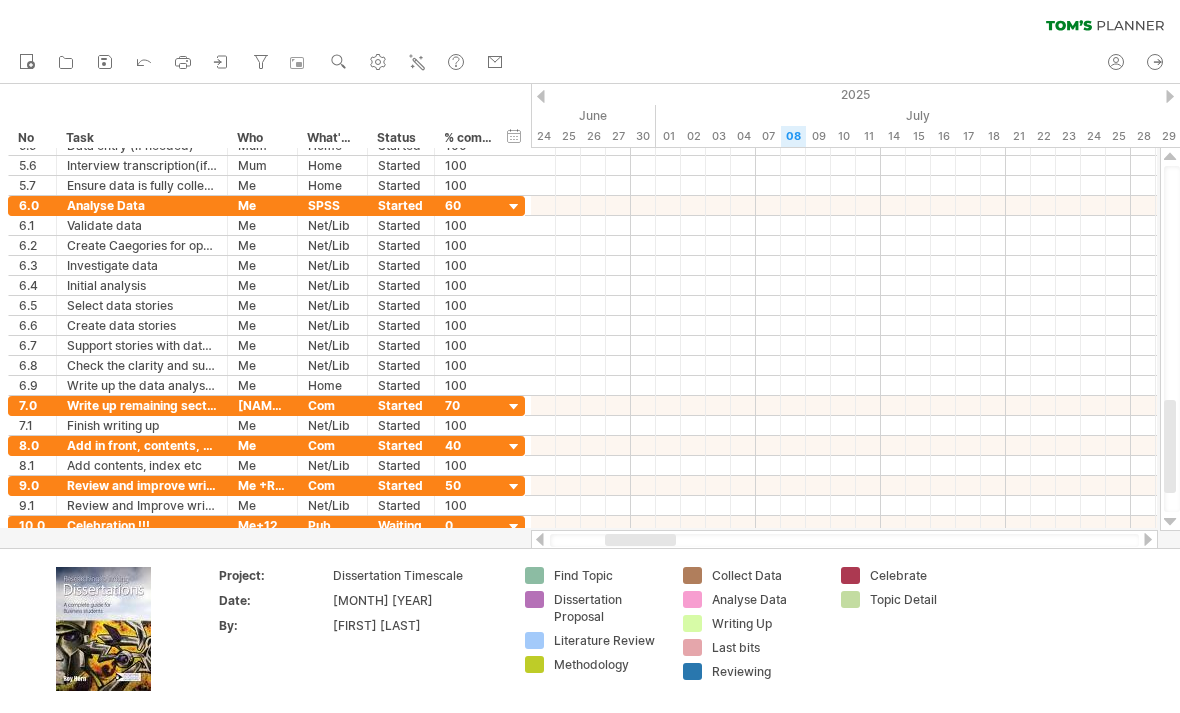 click at bounding box center [1170, 522] 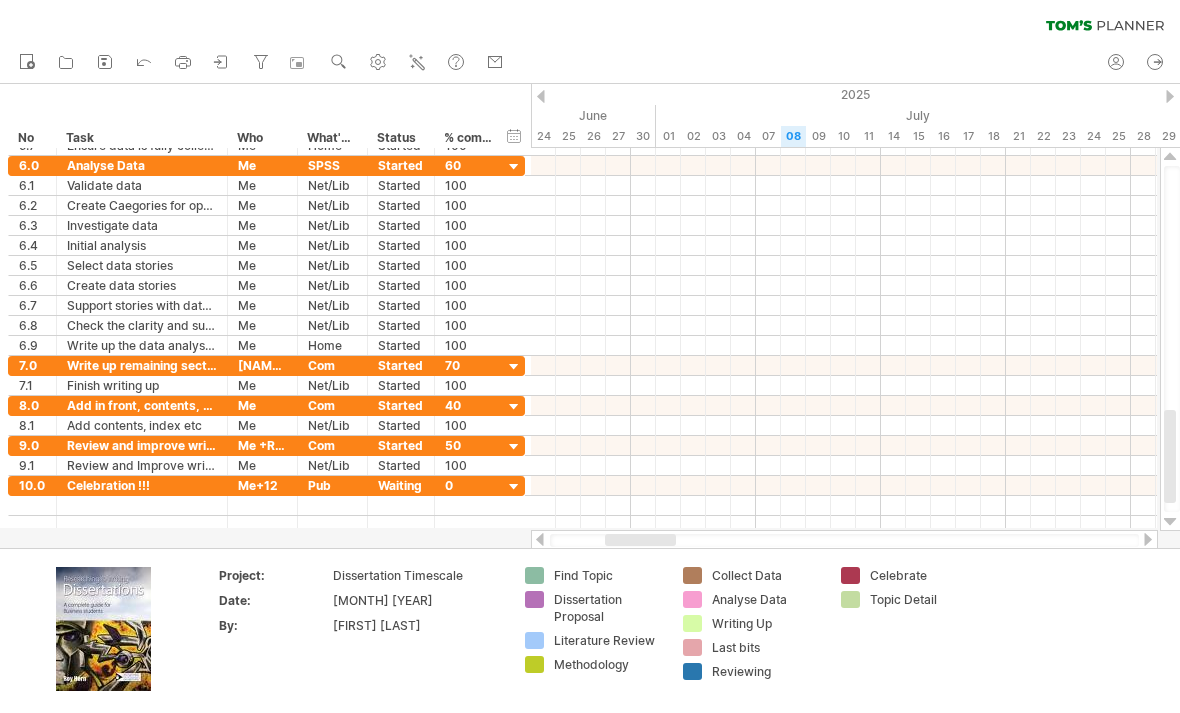 click at bounding box center (1170, 522) 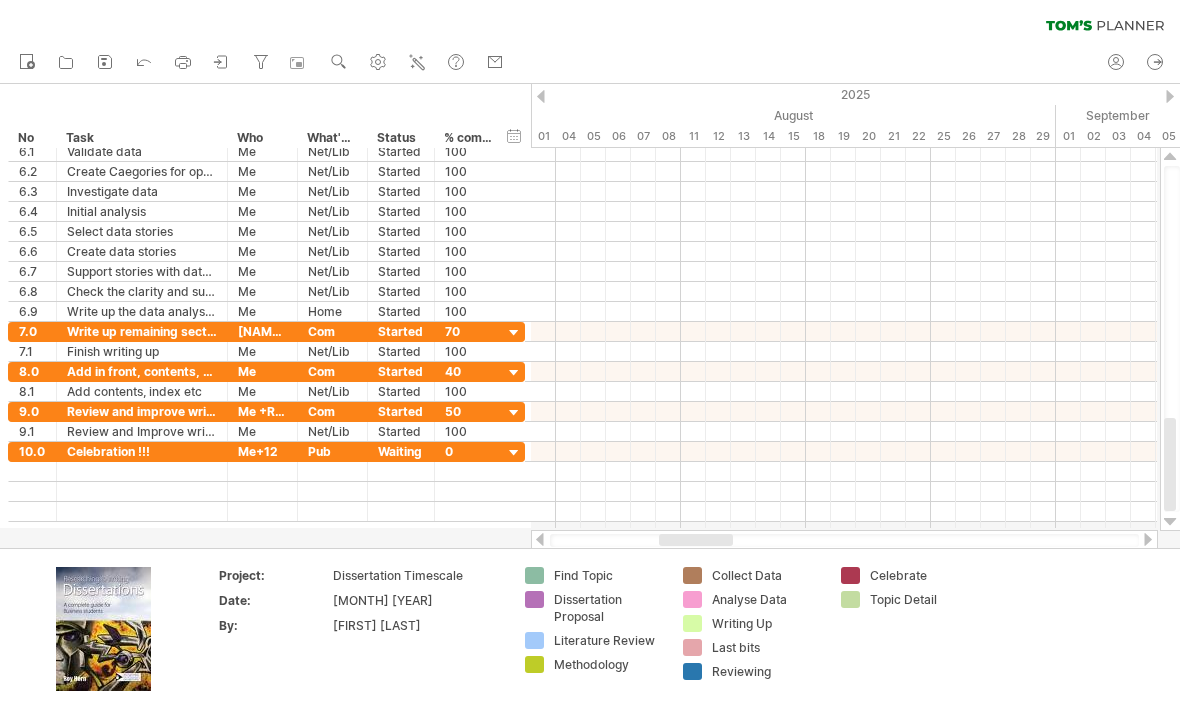 click at bounding box center (0, 0) 